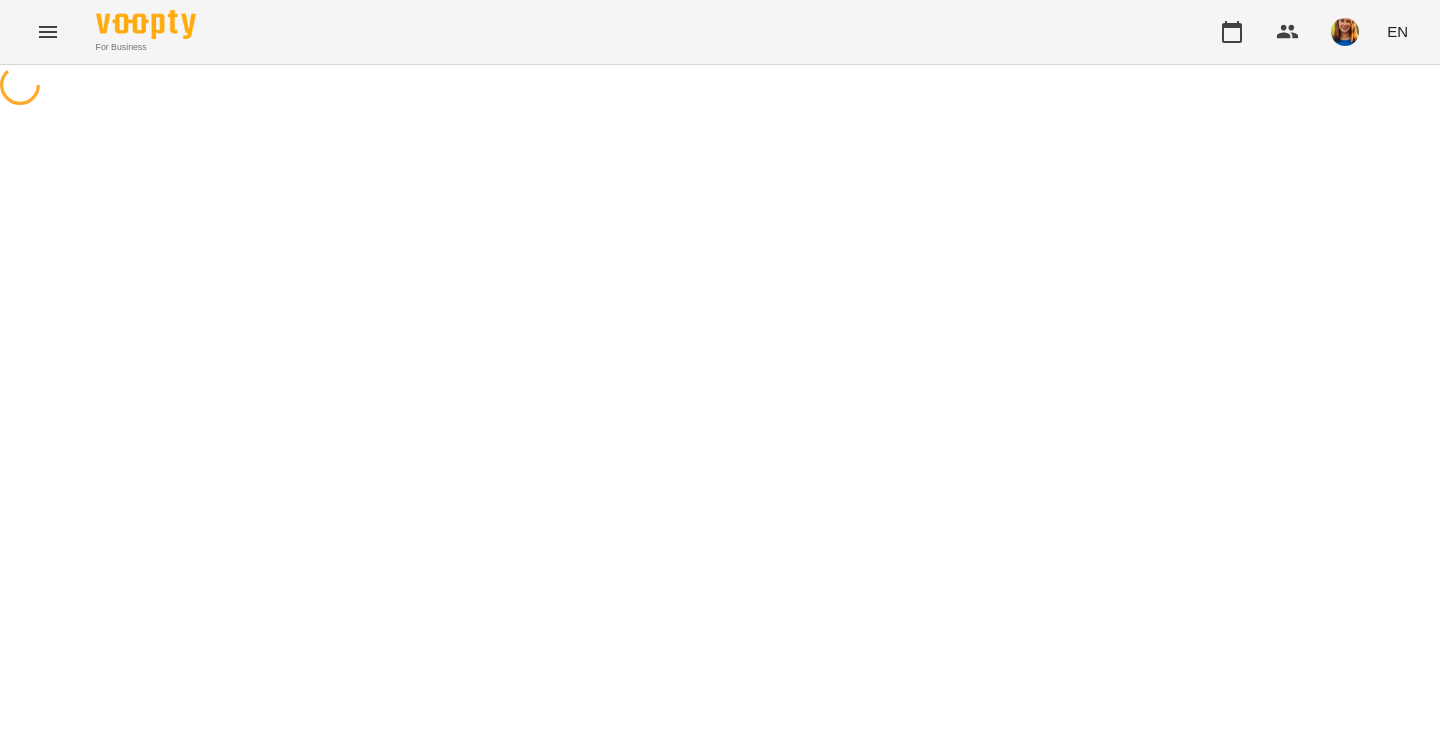 scroll, scrollTop: 0, scrollLeft: 0, axis: both 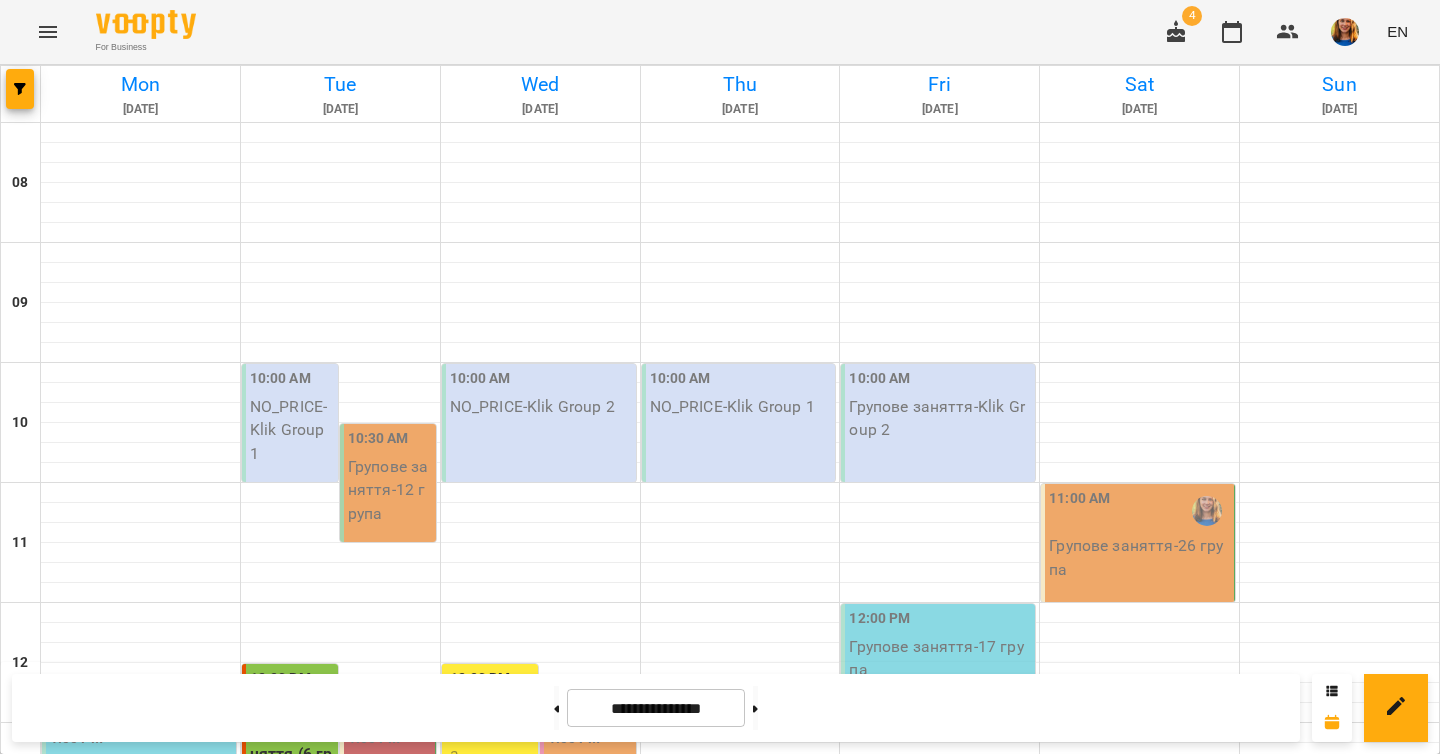 click on "Групове заняття - 2 група" at bounding box center (389, 836) 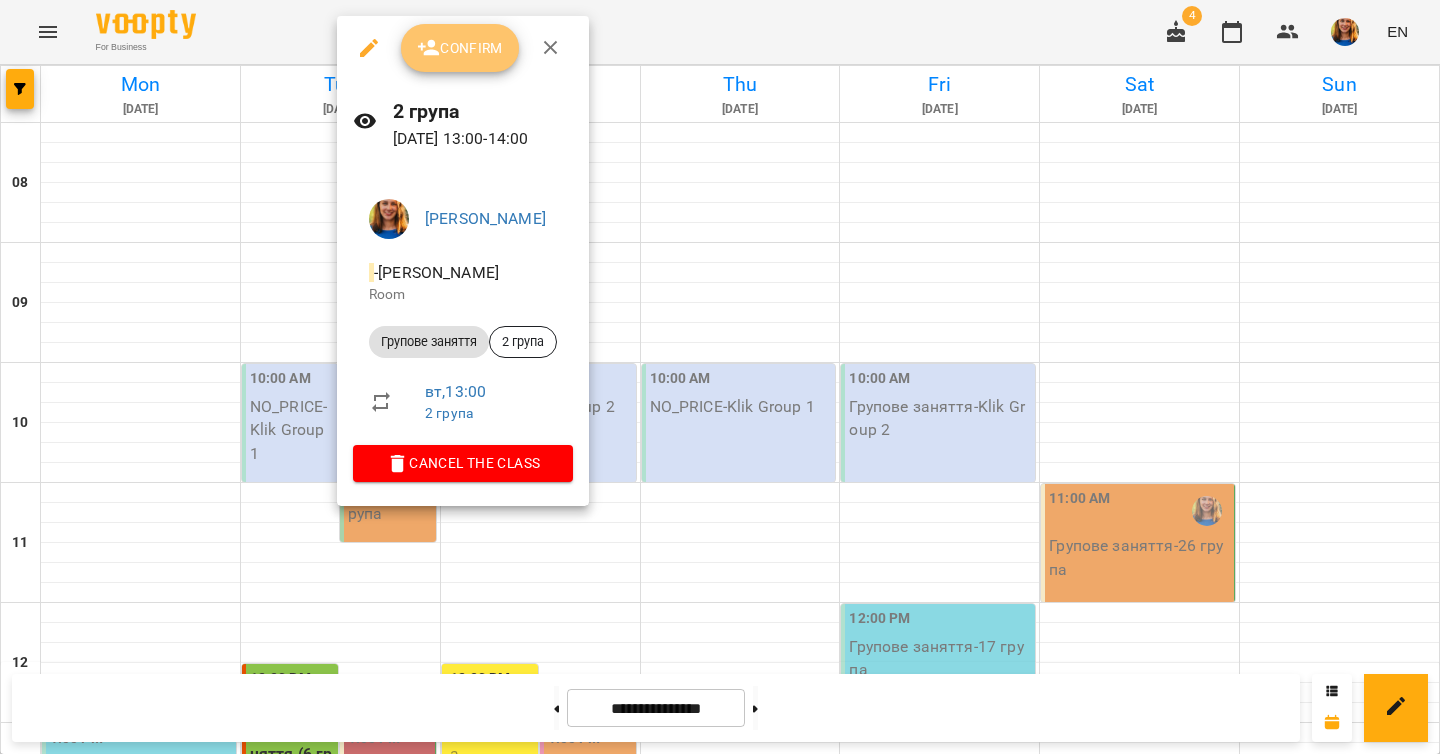click on "Confirm" at bounding box center [460, 48] 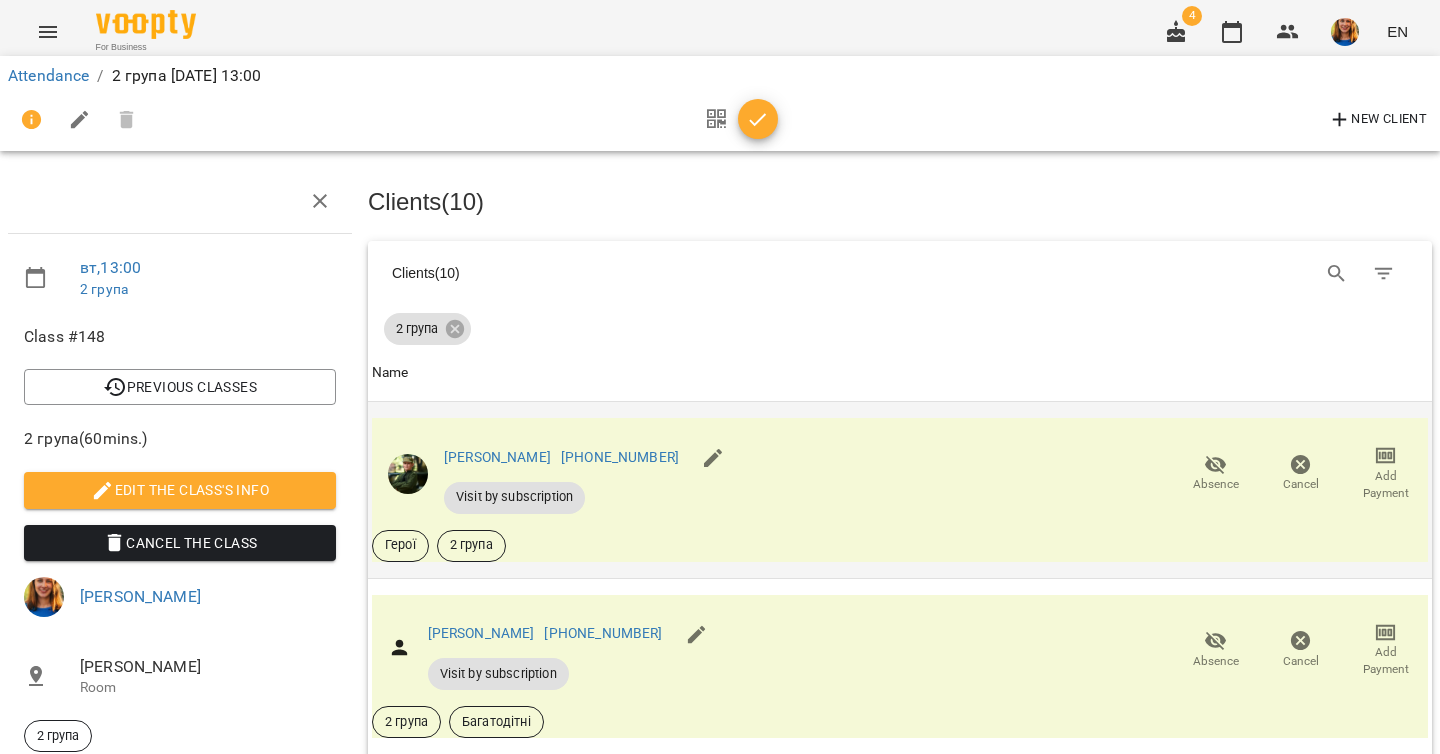 scroll, scrollTop: 129, scrollLeft: 0, axis: vertical 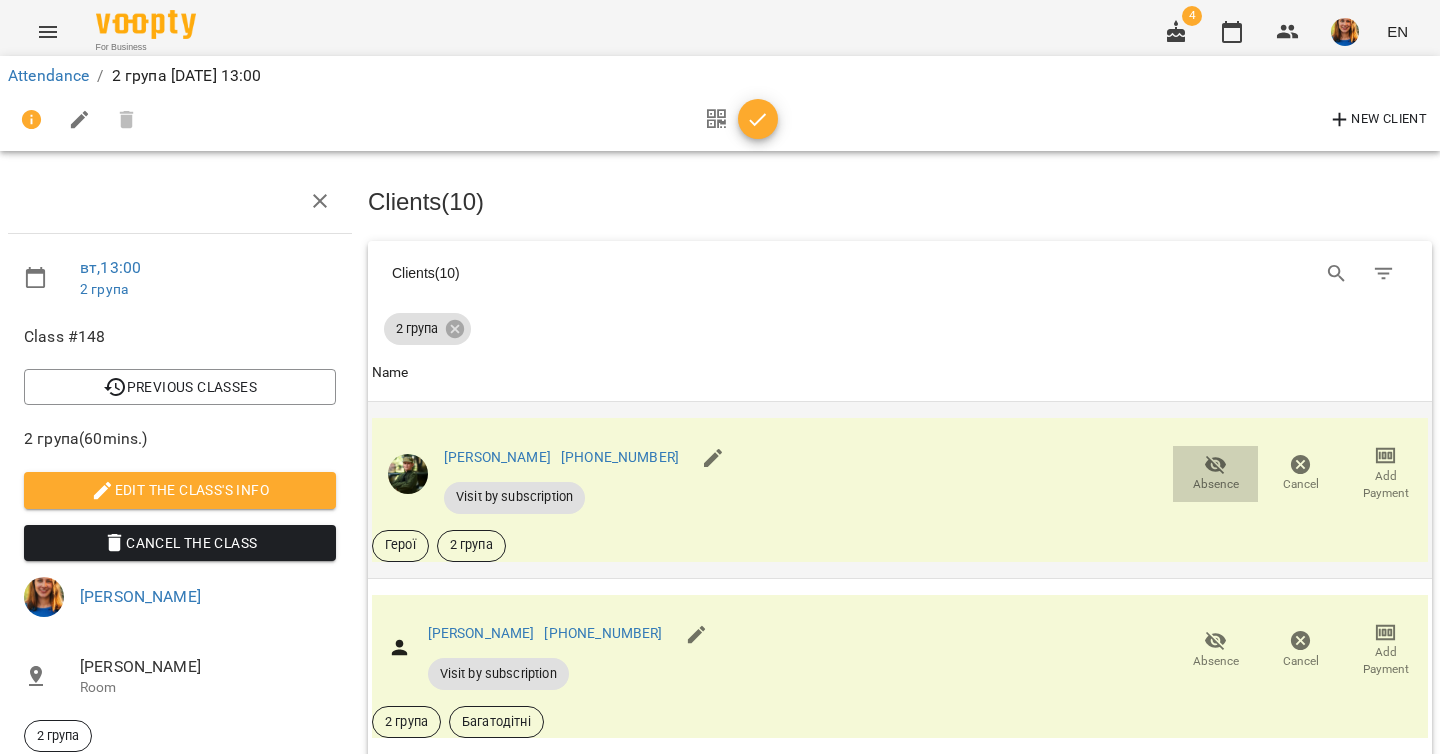 click on "Absence" at bounding box center [1216, 484] 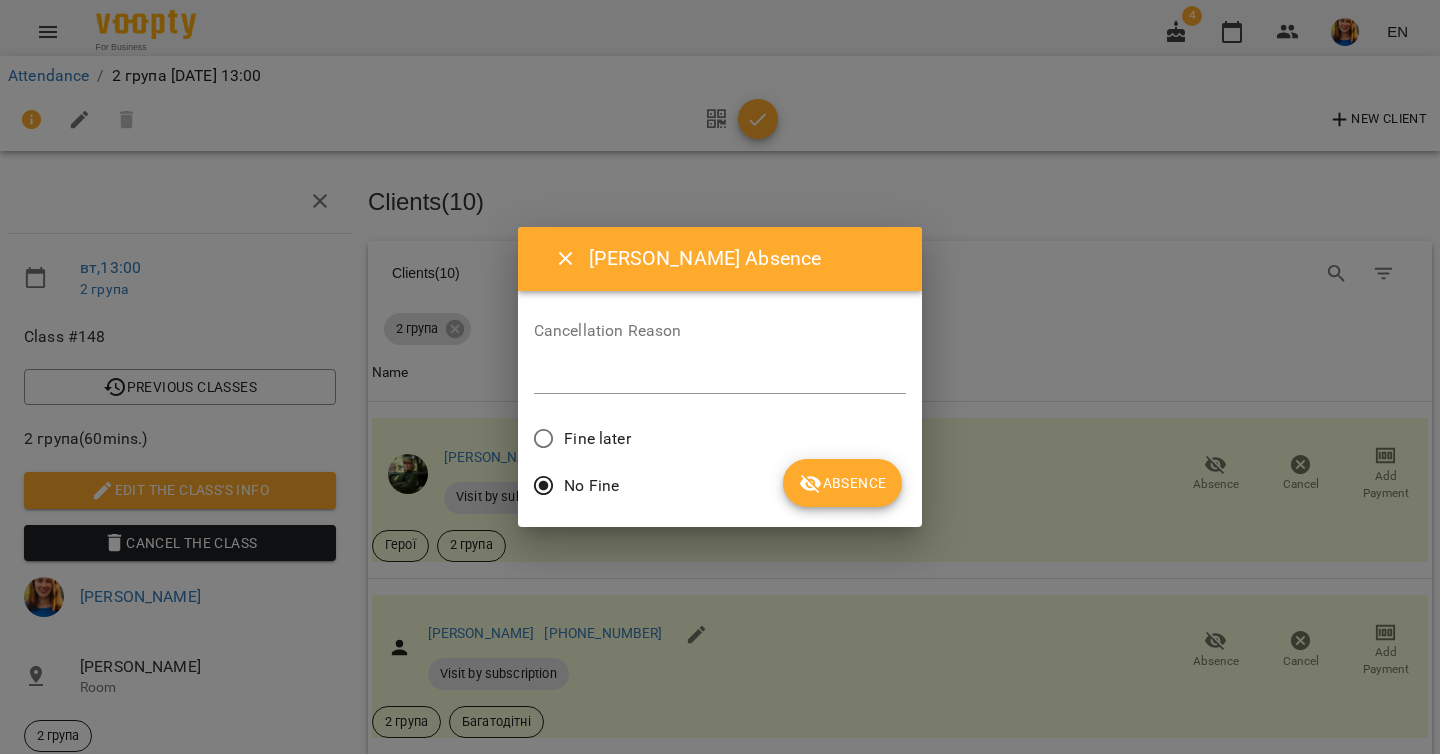 click on "Absence" at bounding box center [842, 483] 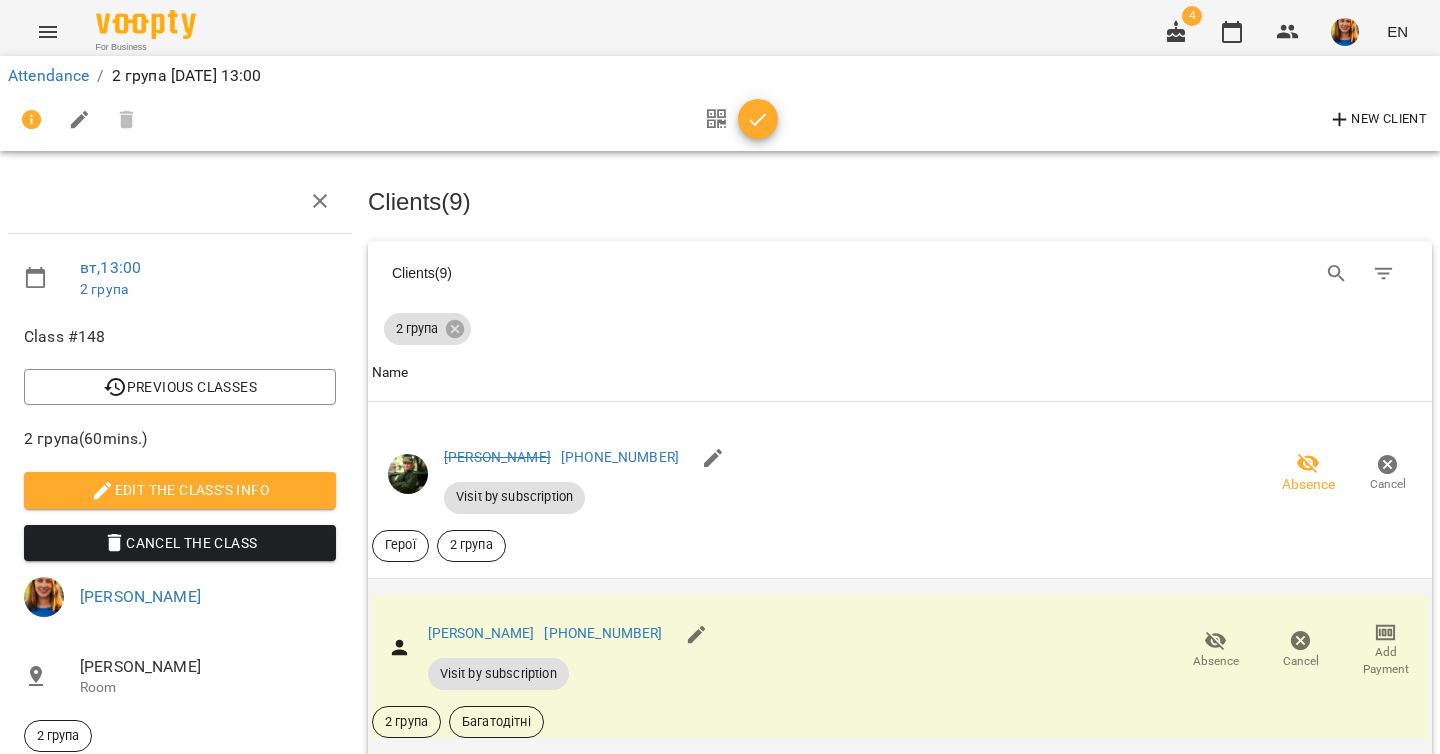 scroll, scrollTop: 155, scrollLeft: 0, axis: vertical 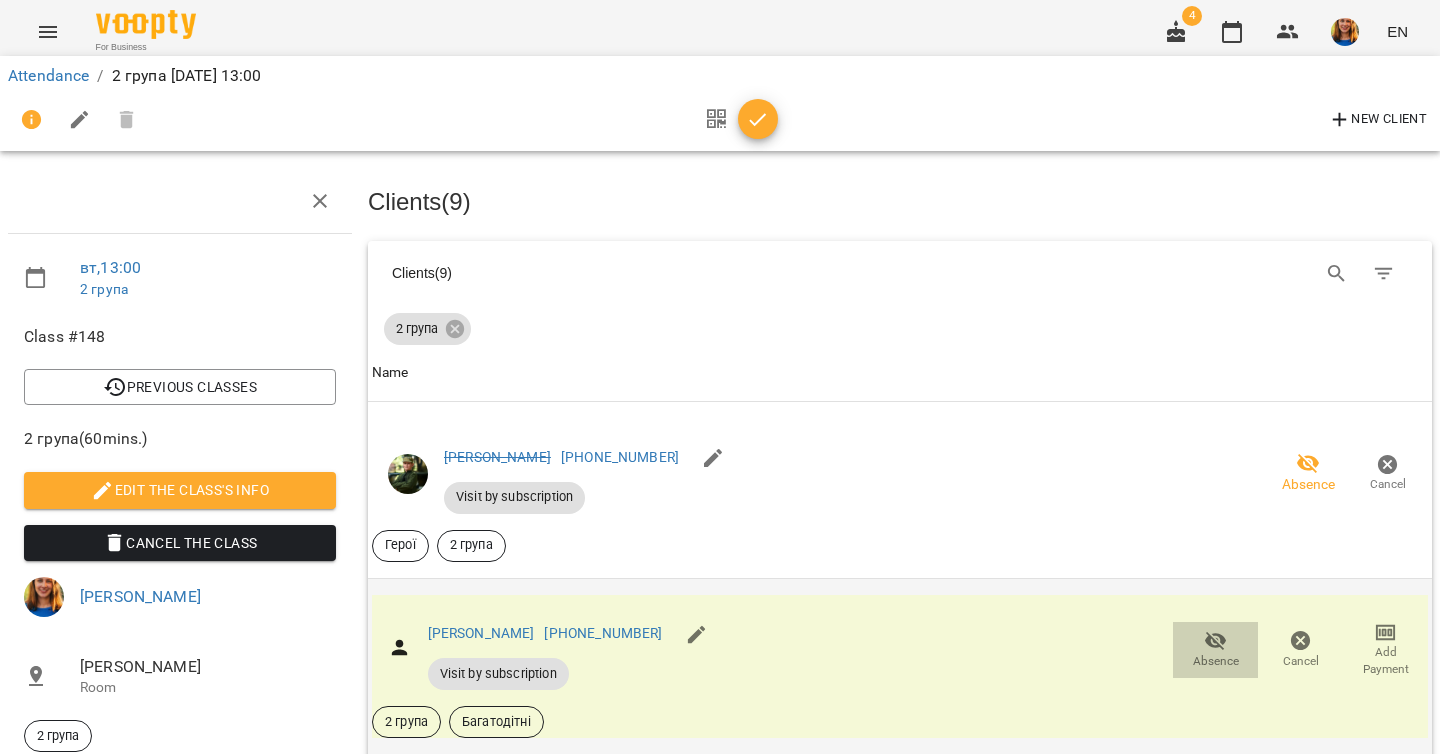 click 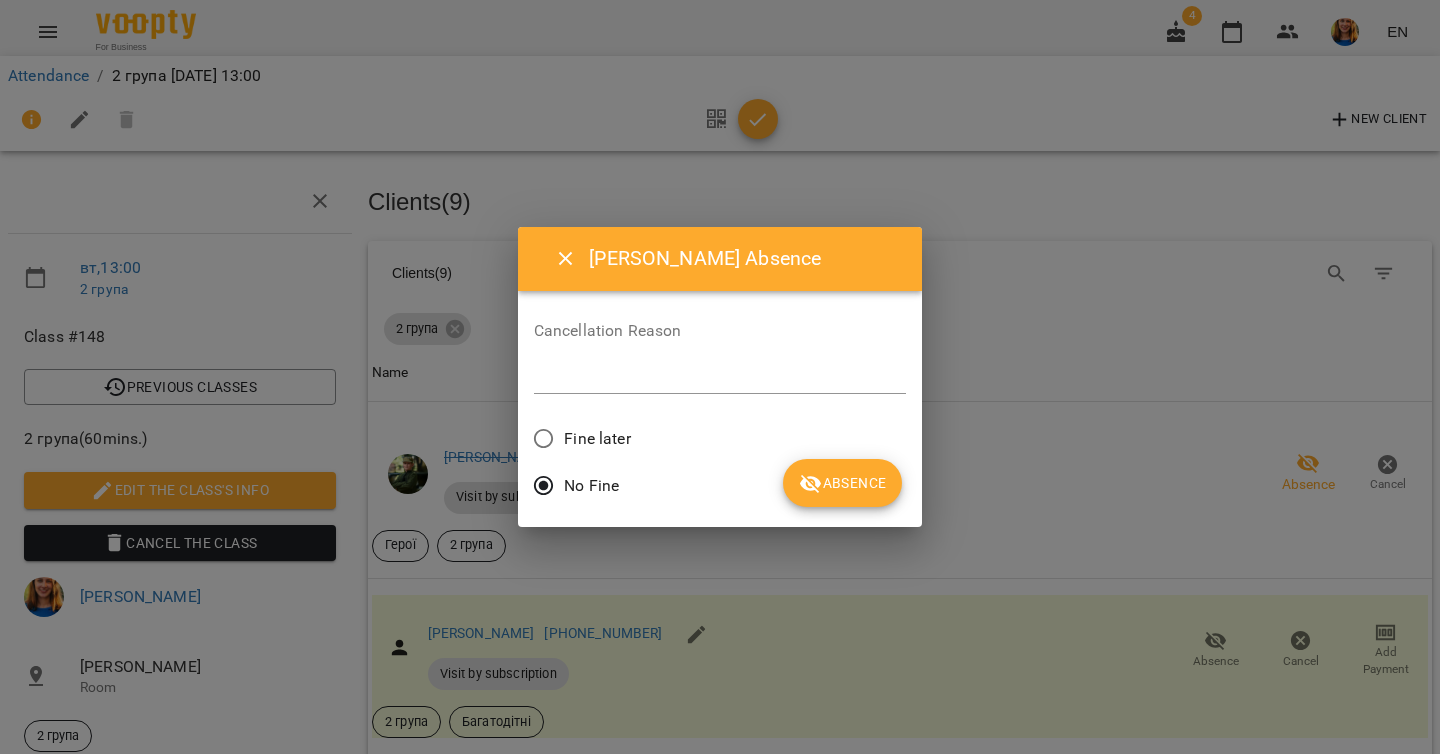 click on "Absence" at bounding box center [842, 483] 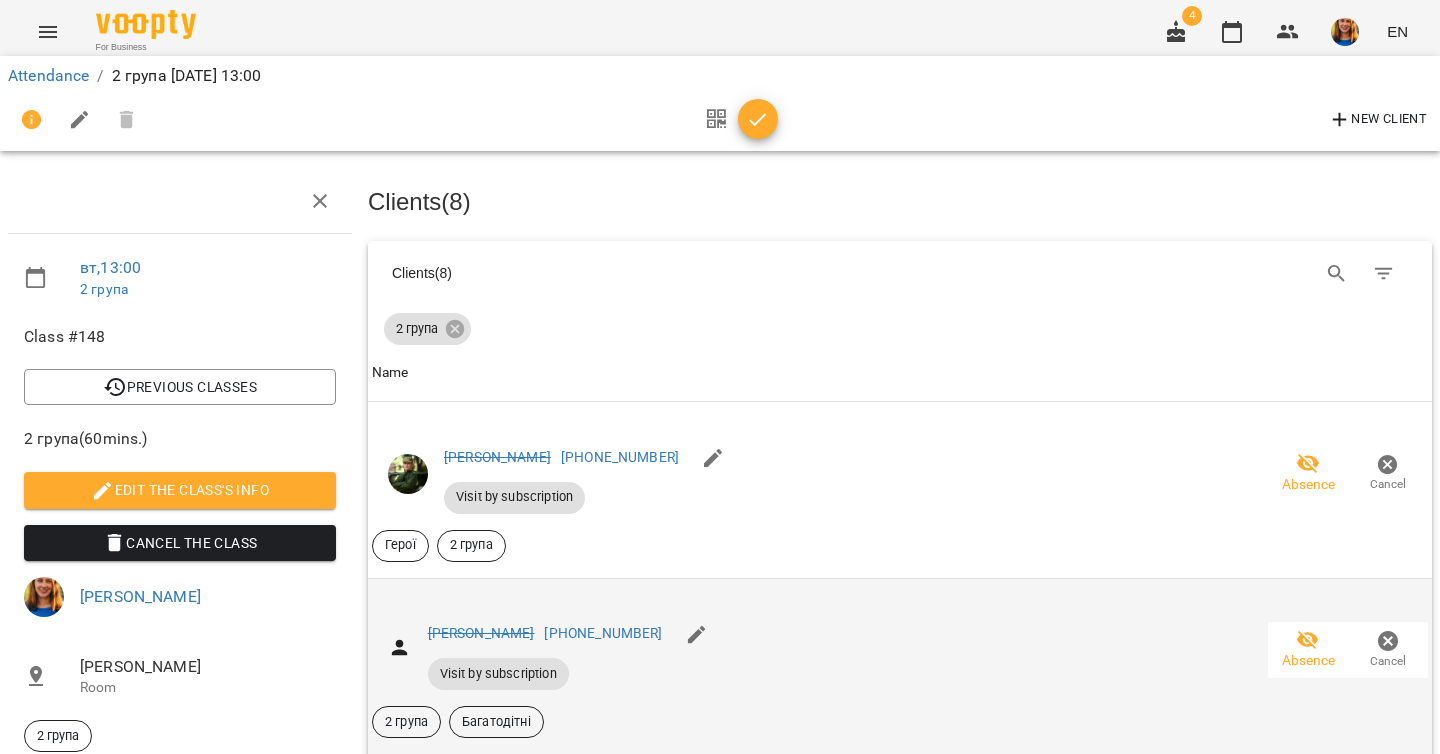 scroll, scrollTop: 329, scrollLeft: 0, axis: vertical 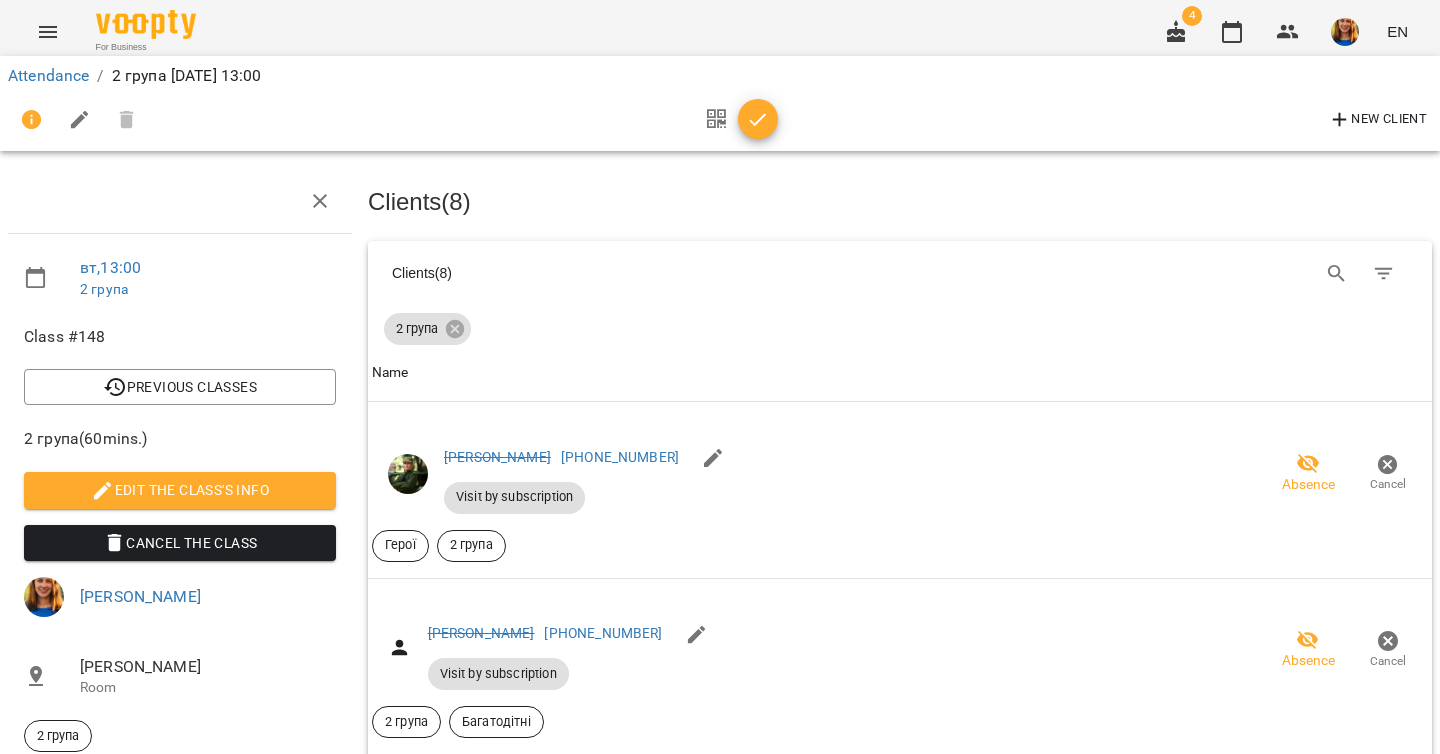 click 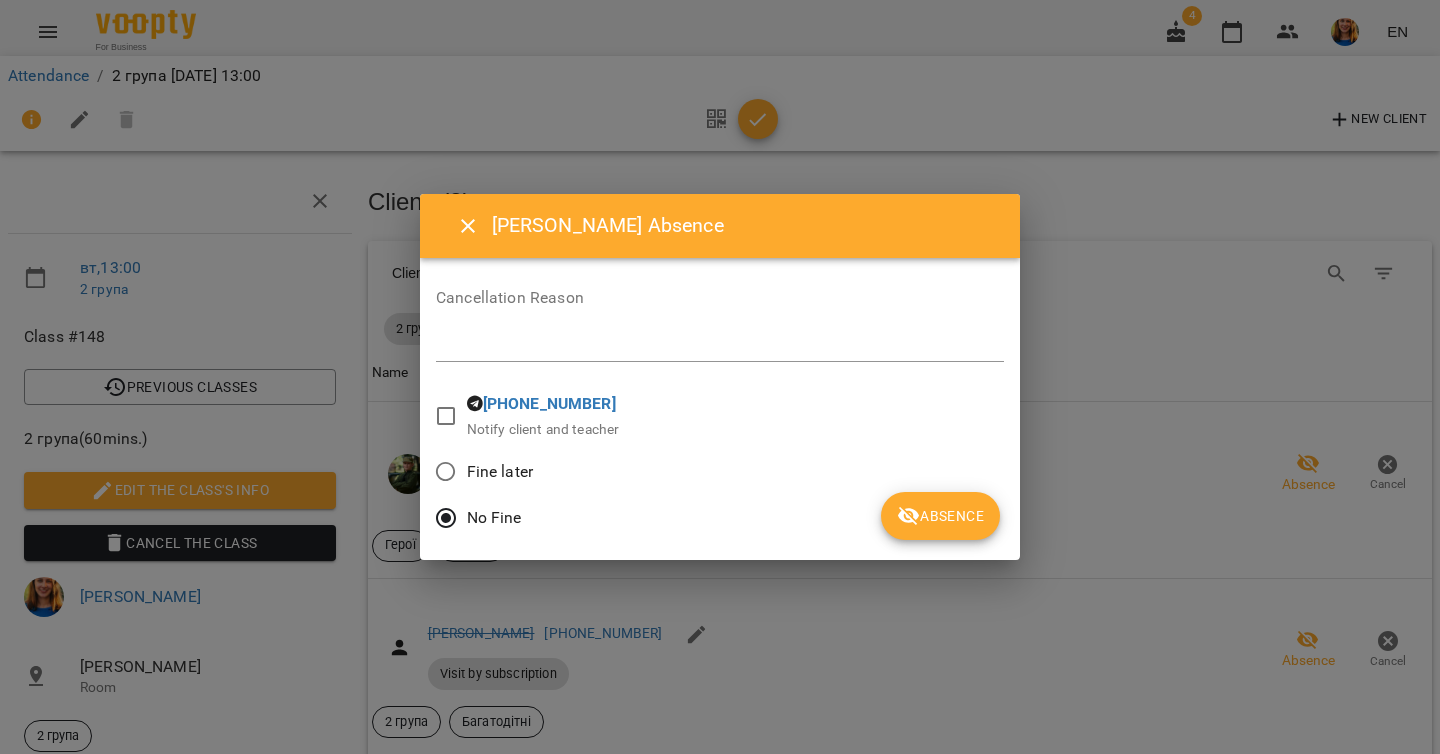 click on "Absence" at bounding box center [940, 516] 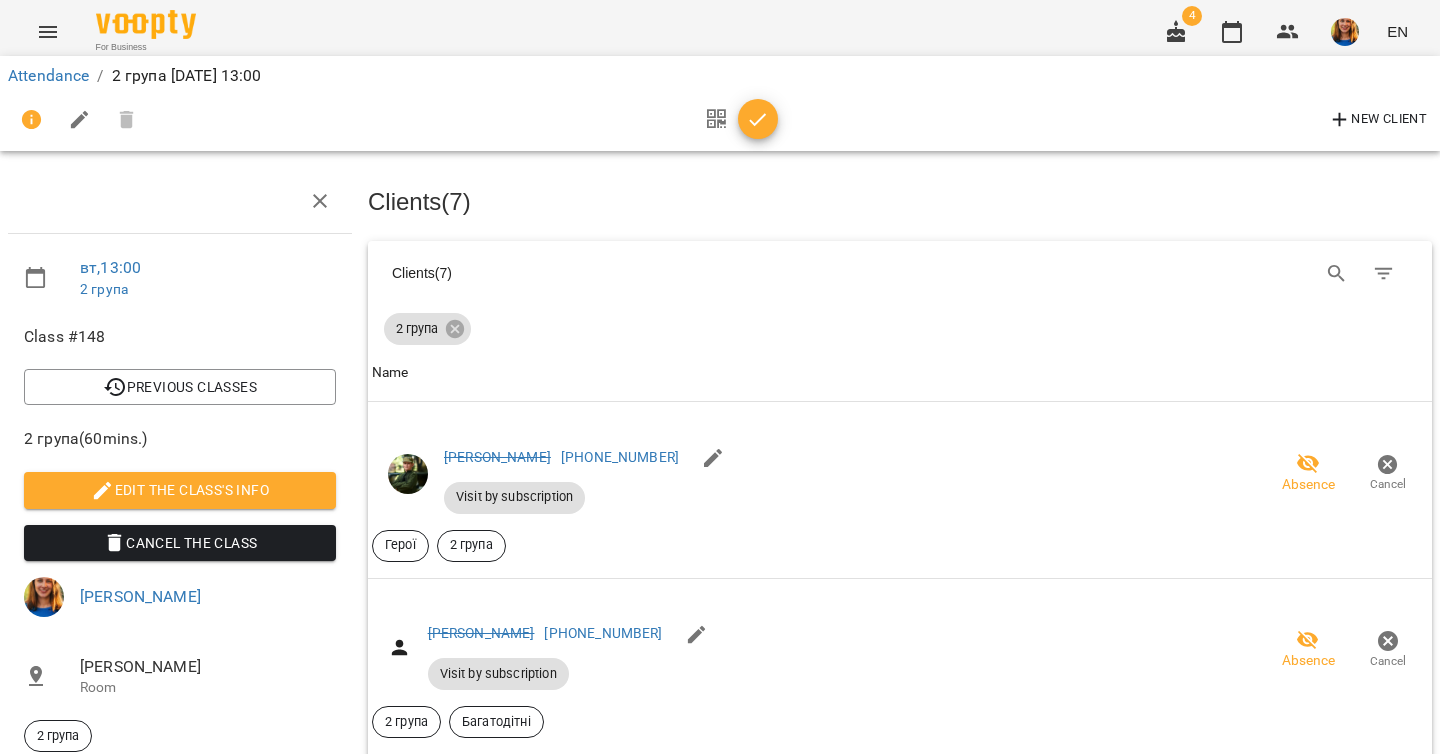 scroll, scrollTop: 523, scrollLeft: 0, axis: vertical 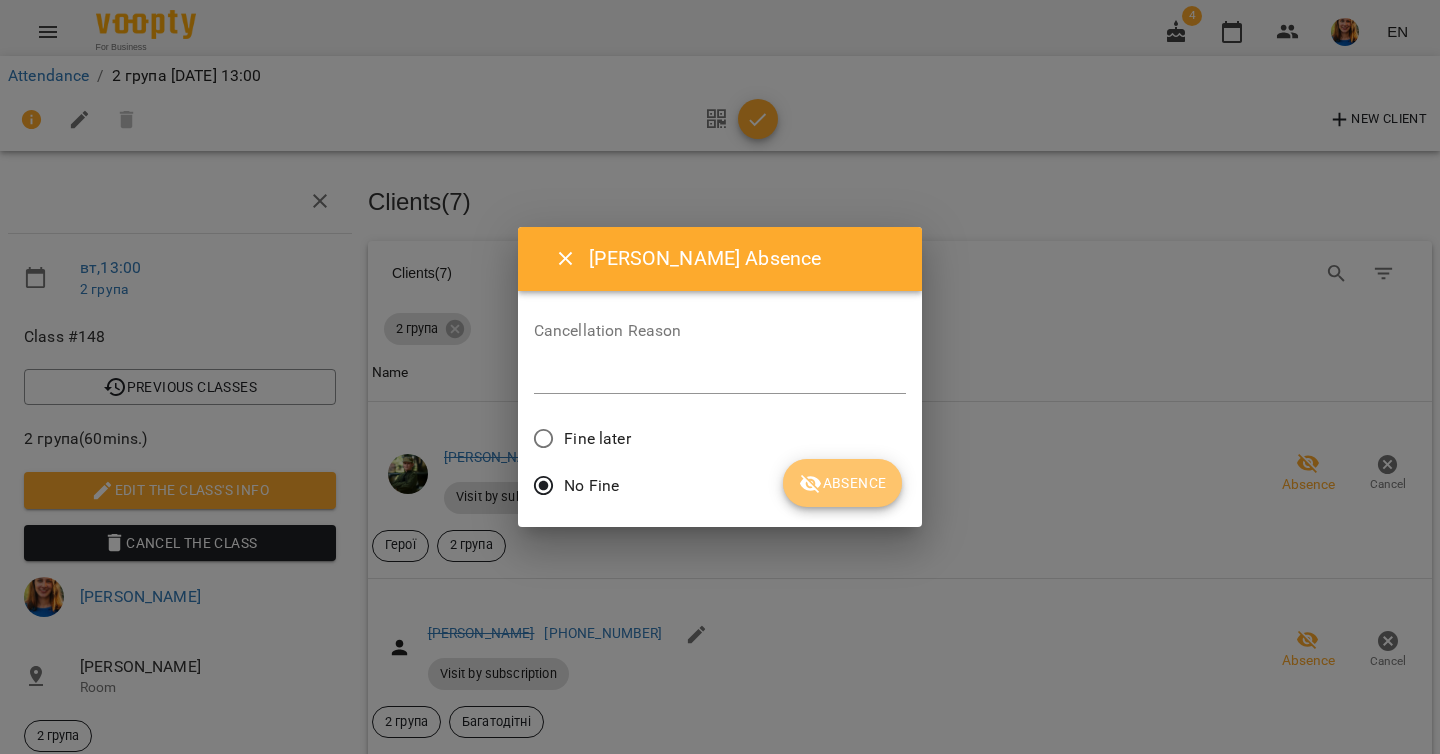 click on "Absence" at bounding box center [842, 483] 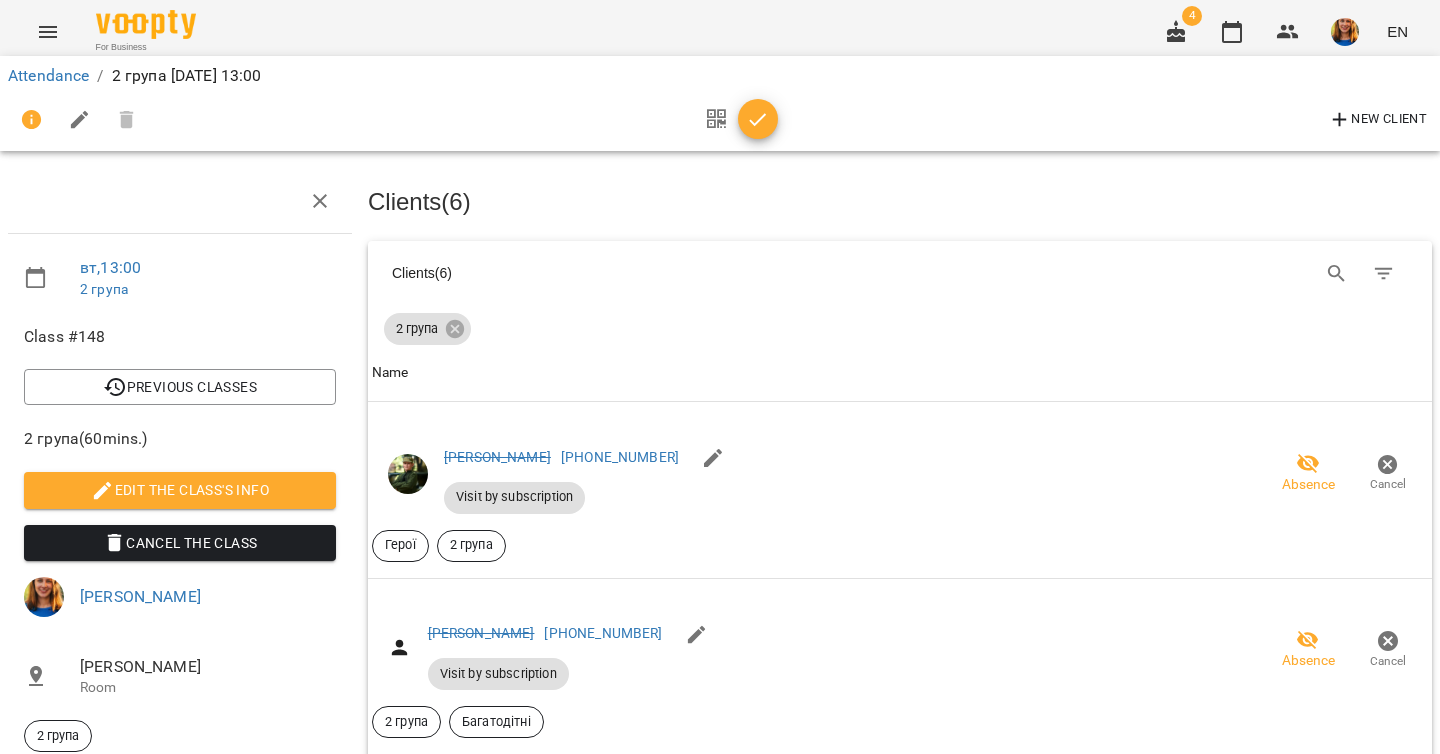 scroll, scrollTop: 653, scrollLeft: 0, axis: vertical 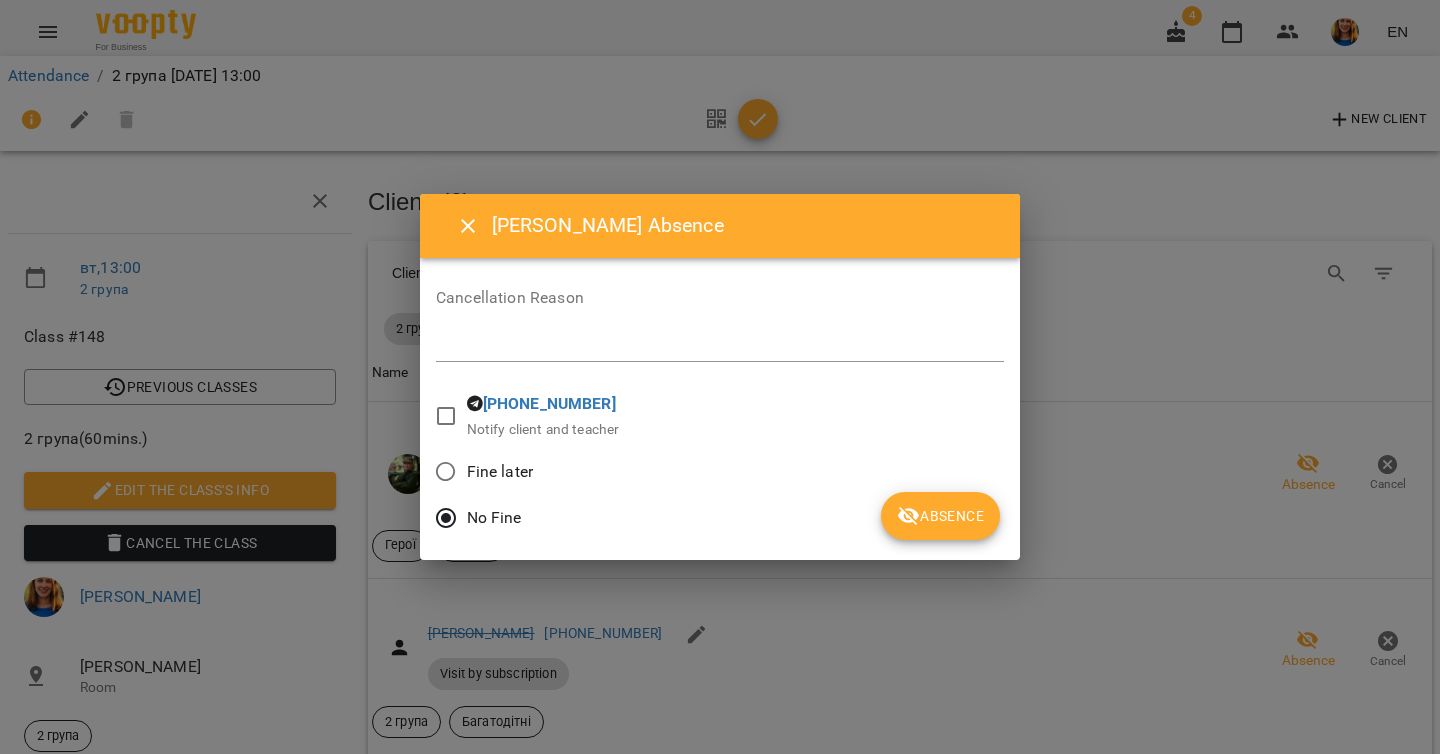 click on "Absence" at bounding box center (940, 516) 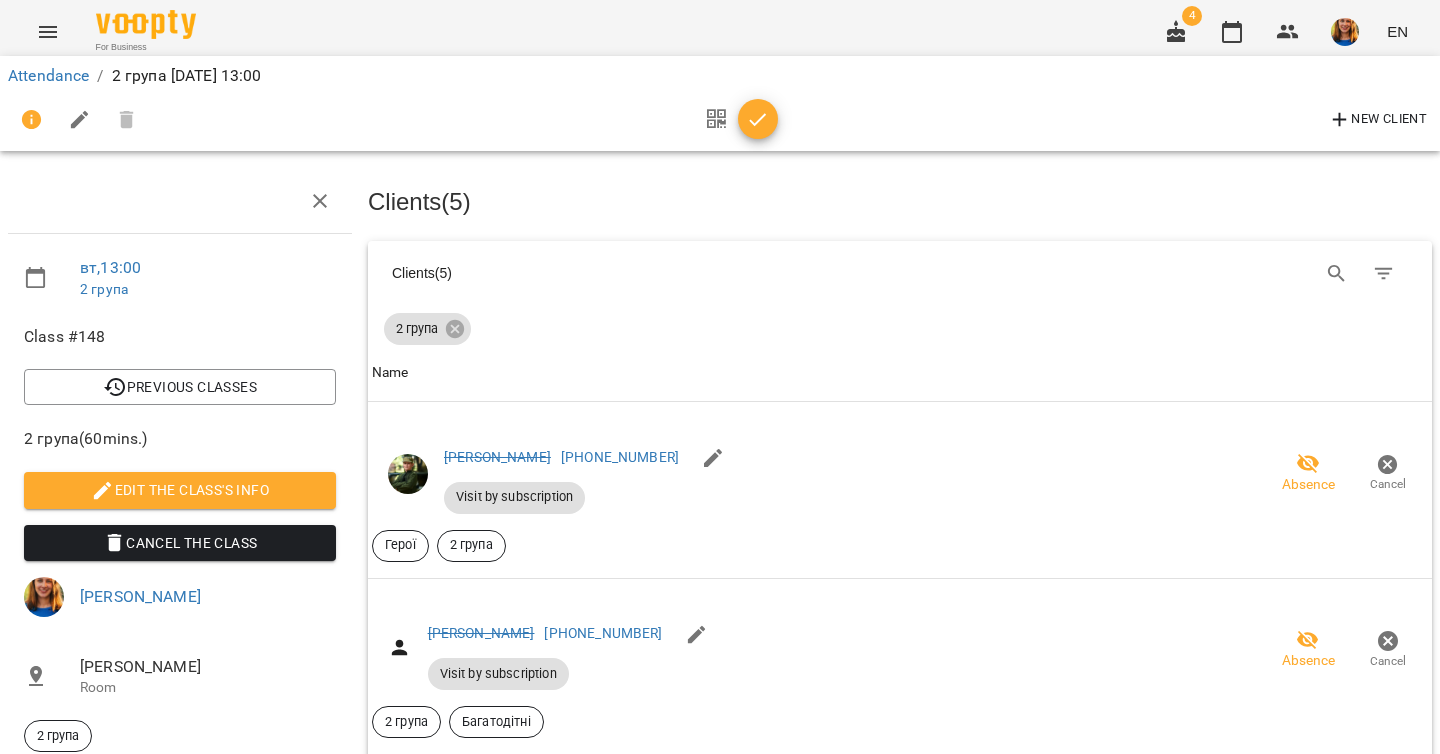click on "Absence" at bounding box center (1216, 1543) 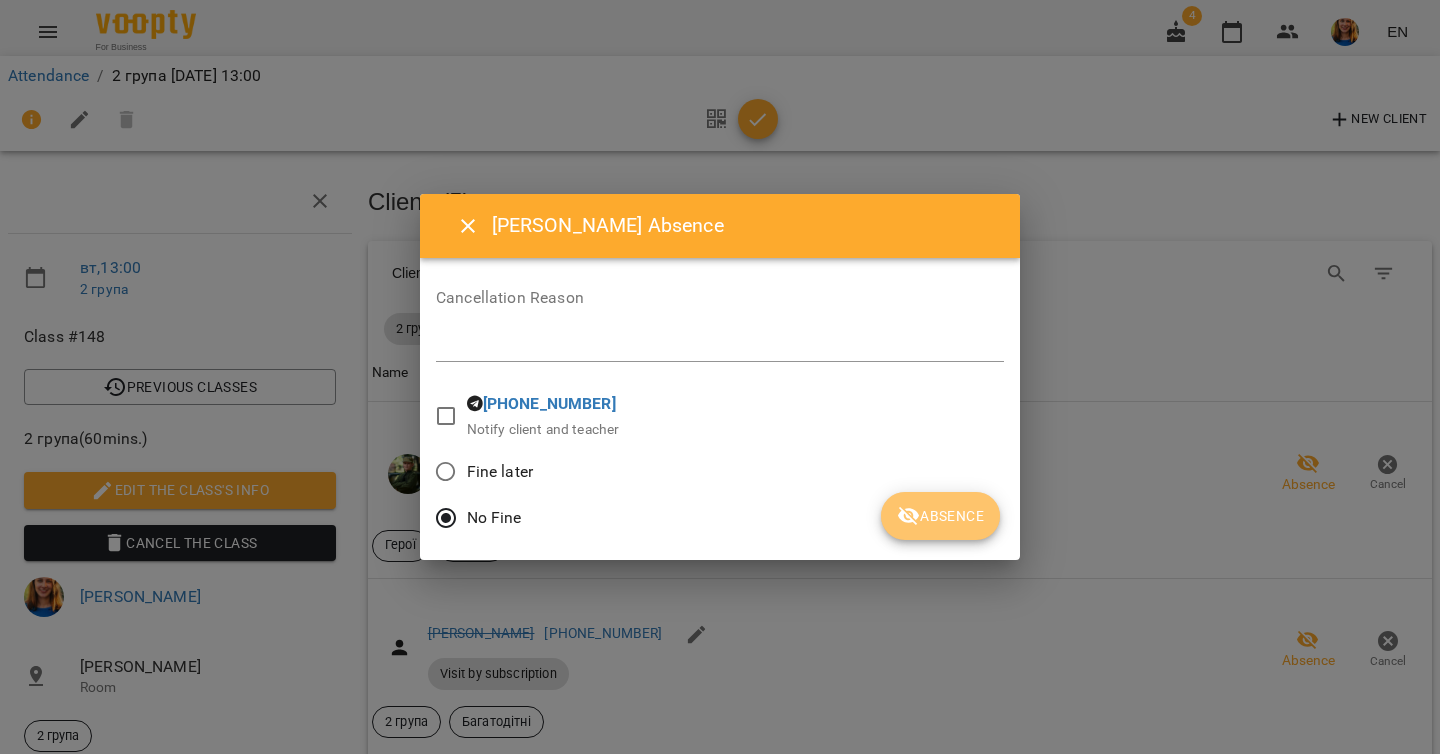 click on "Absence" at bounding box center [940, 516] 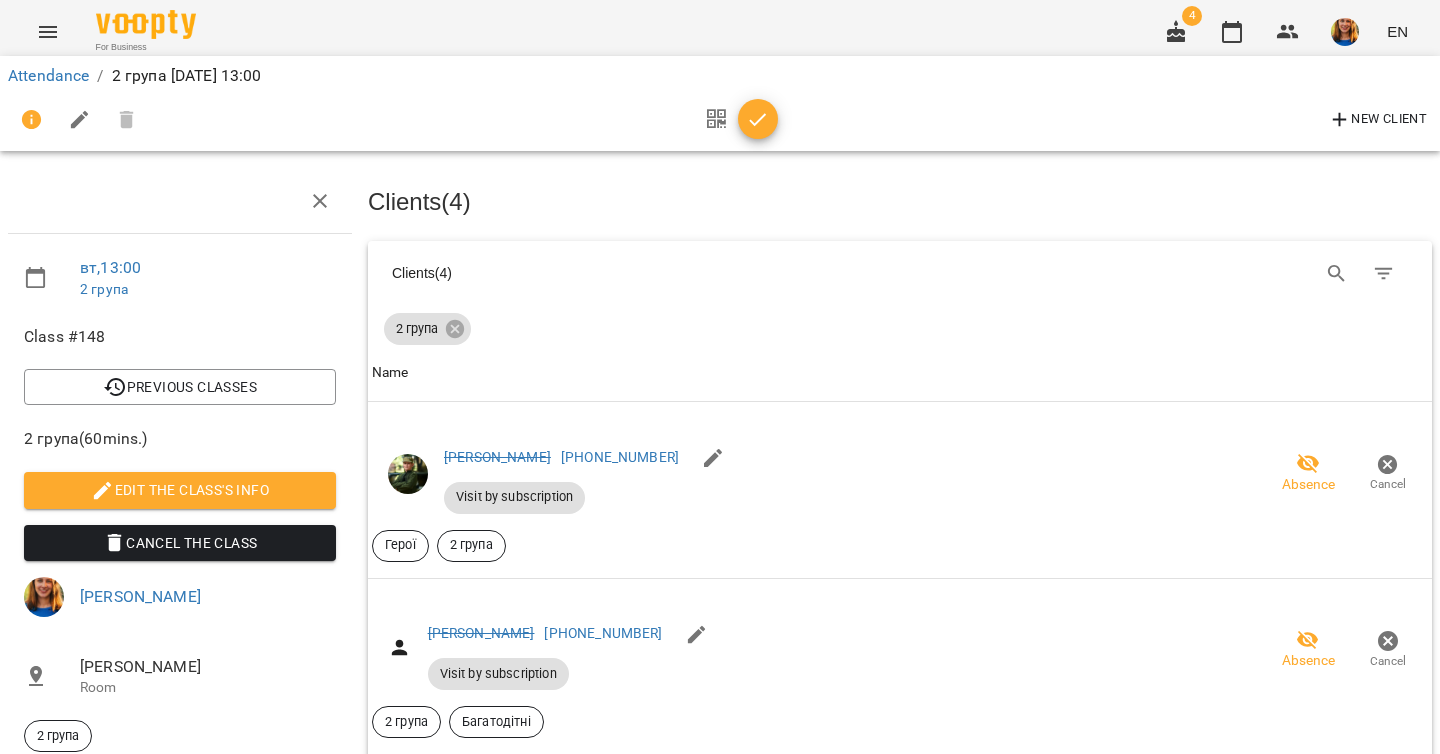 scroll, scrollTop: 1238, scrollLeft: 0, axis: vertical 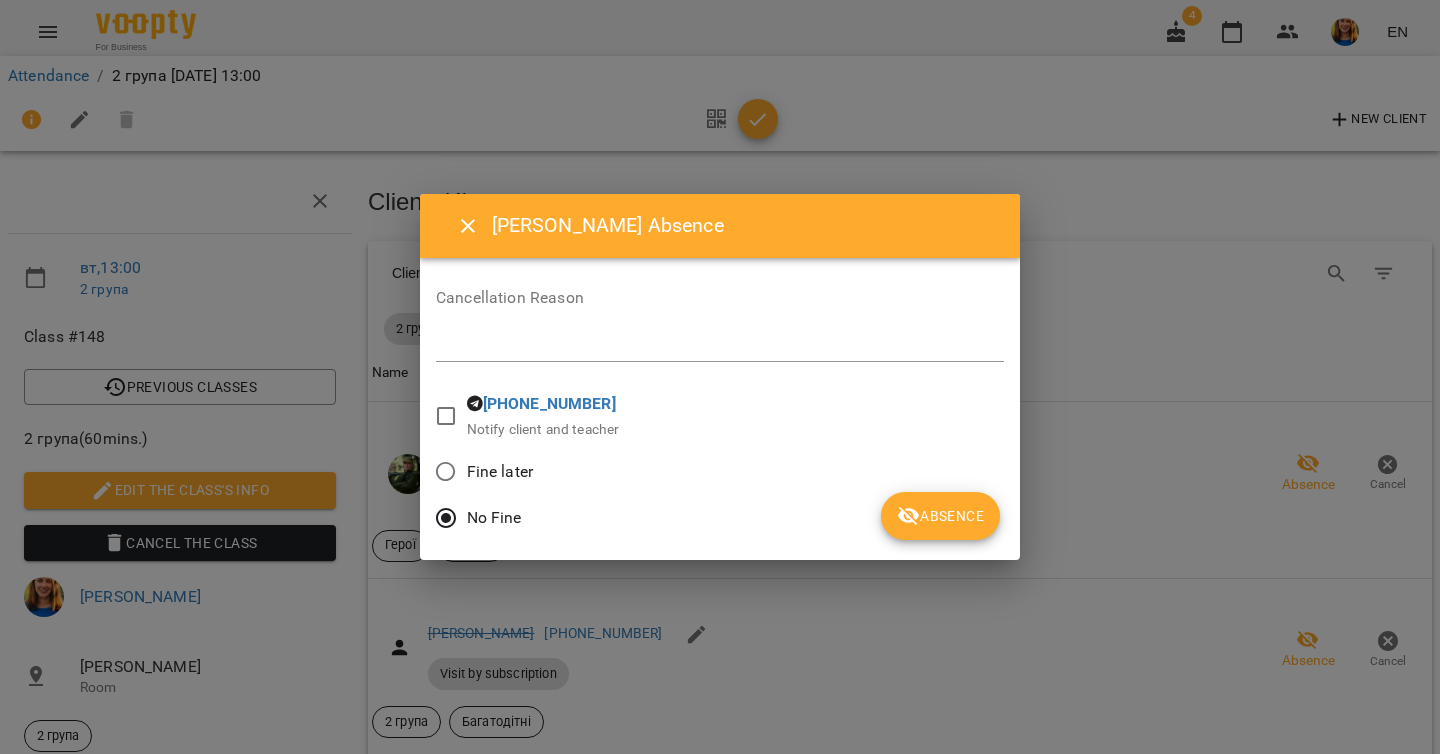 click on "Absence" at bounding box center [940, 516] 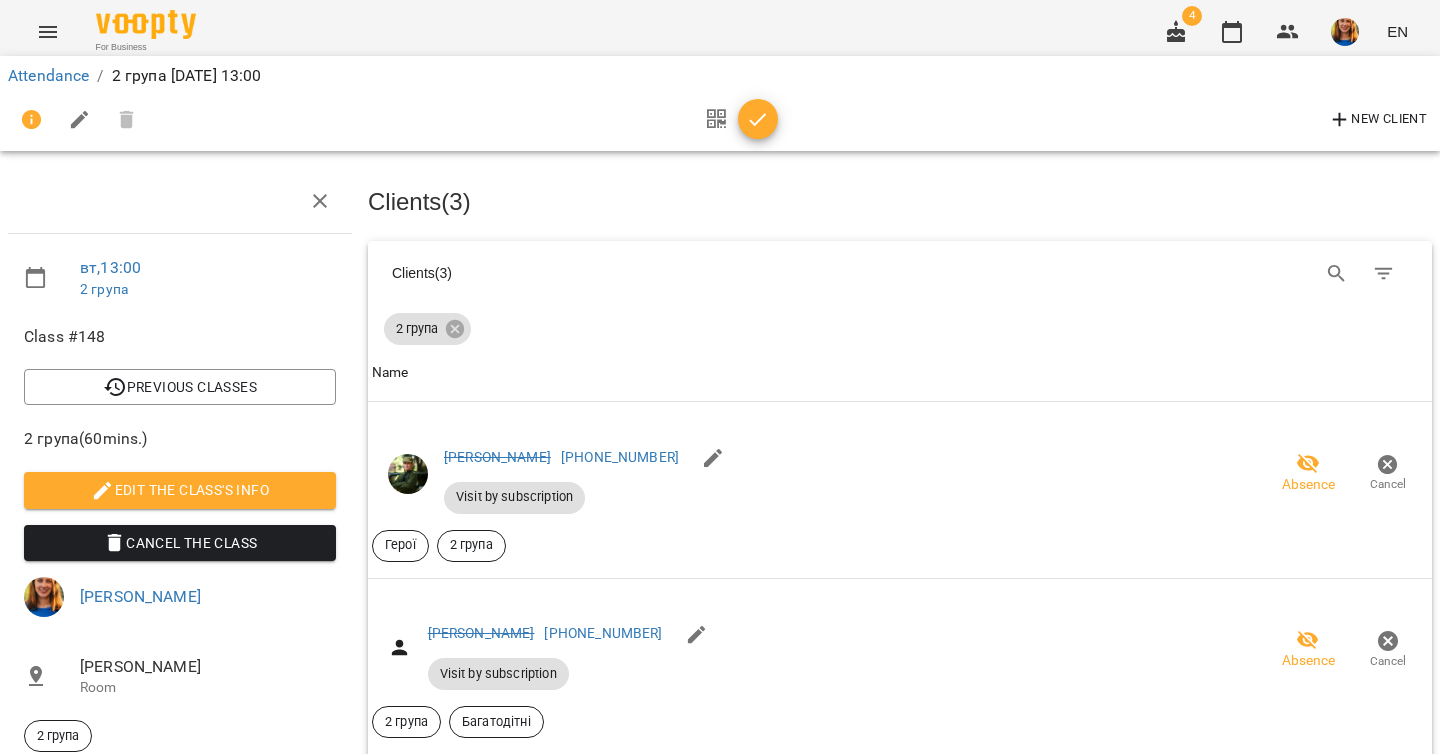 scroll, scrollTop: 1503, scrollLeft: 0, axis: vertical 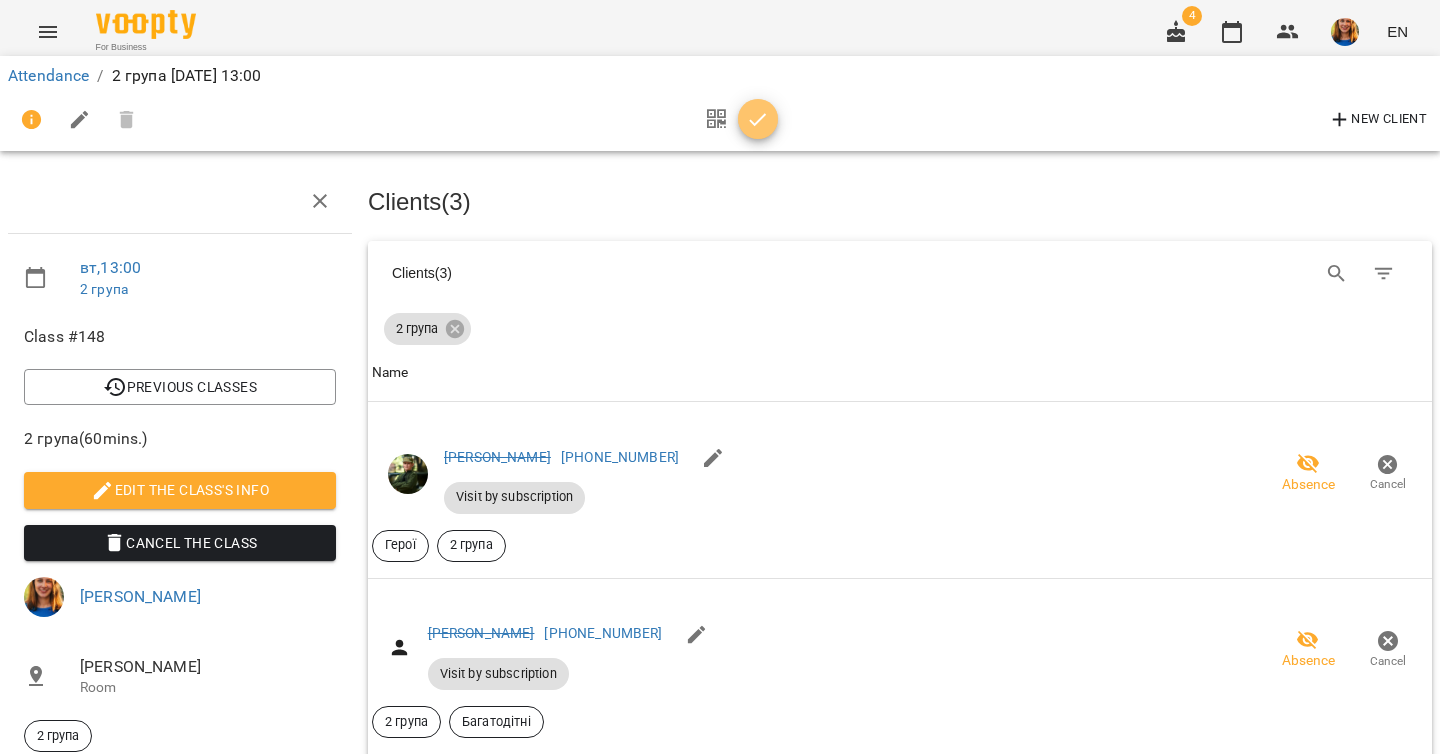 click 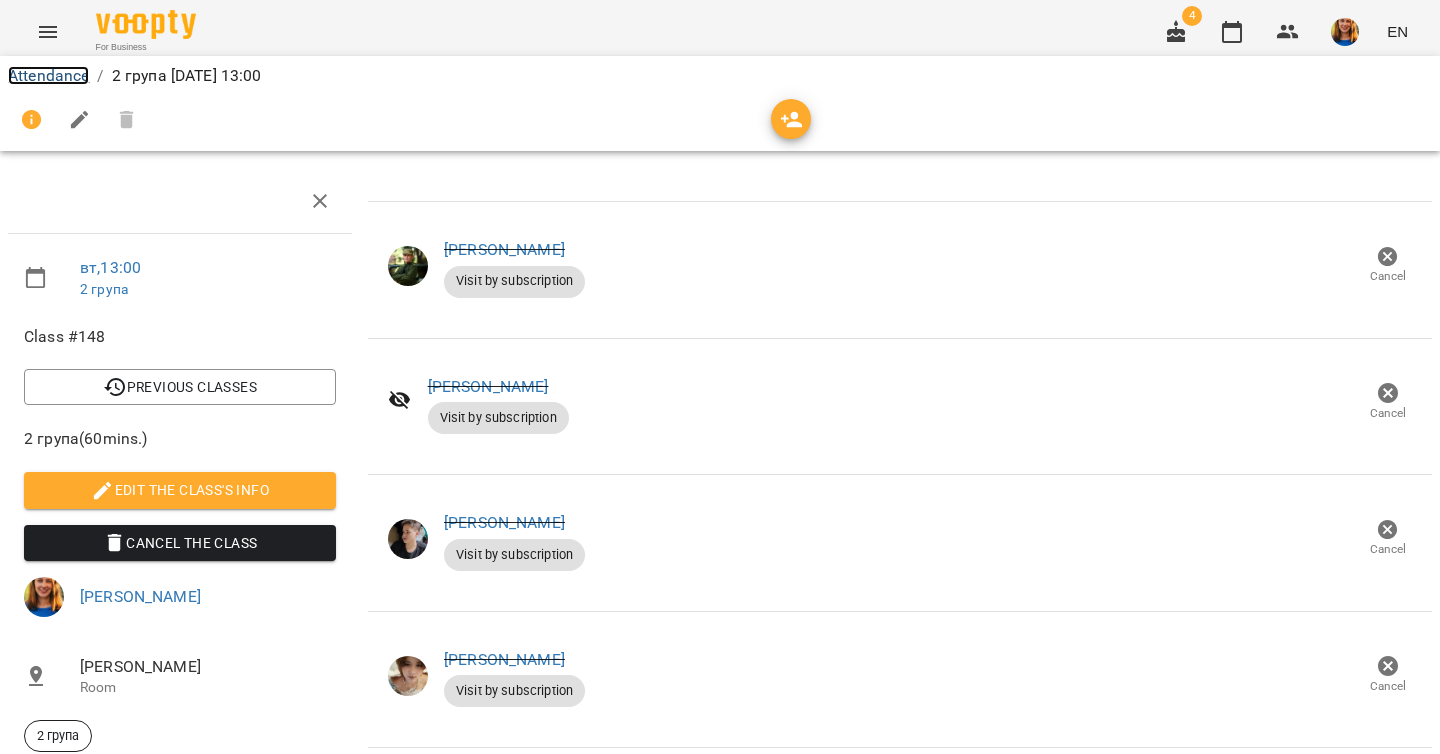 click on "Attendance" at bounding box center [48, 75] 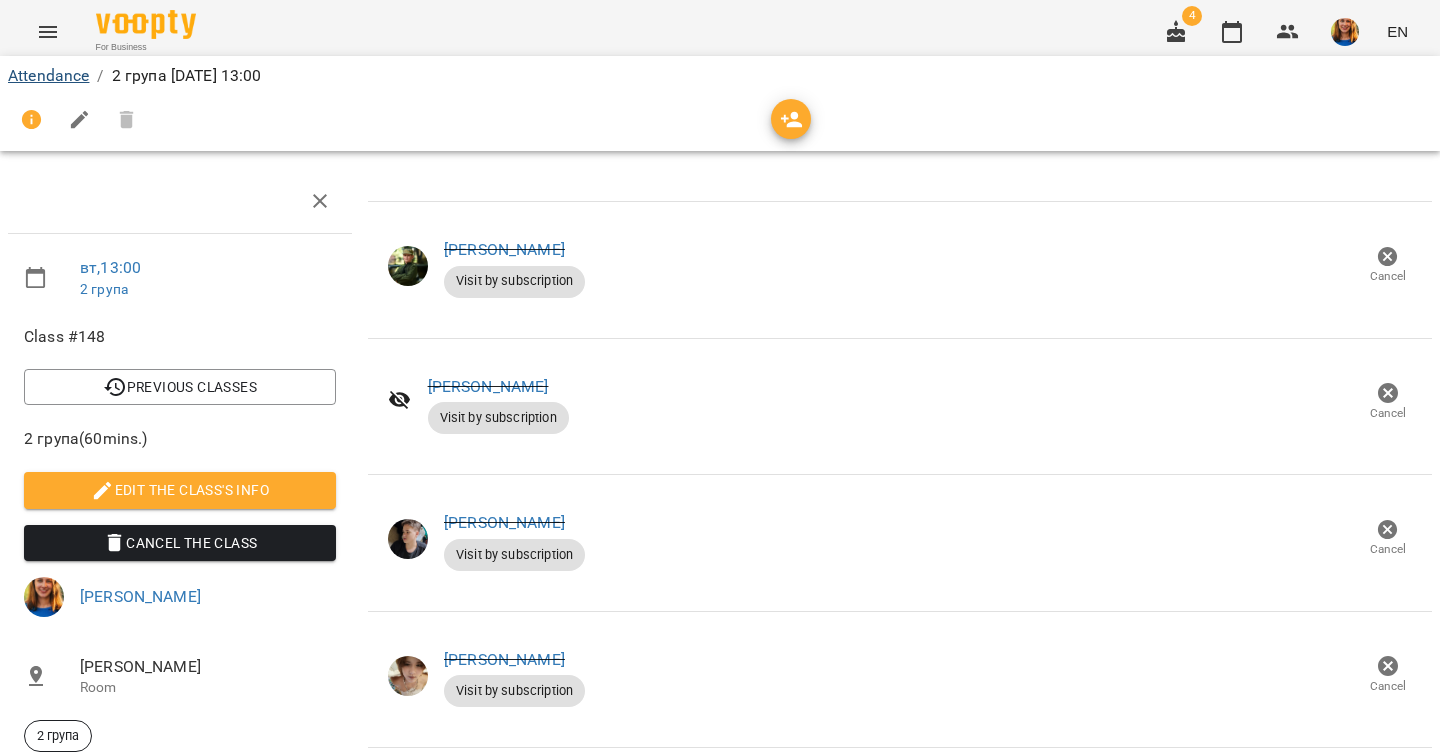 scroll, scrollTop: 0, scrollLeft: 0, axis: both 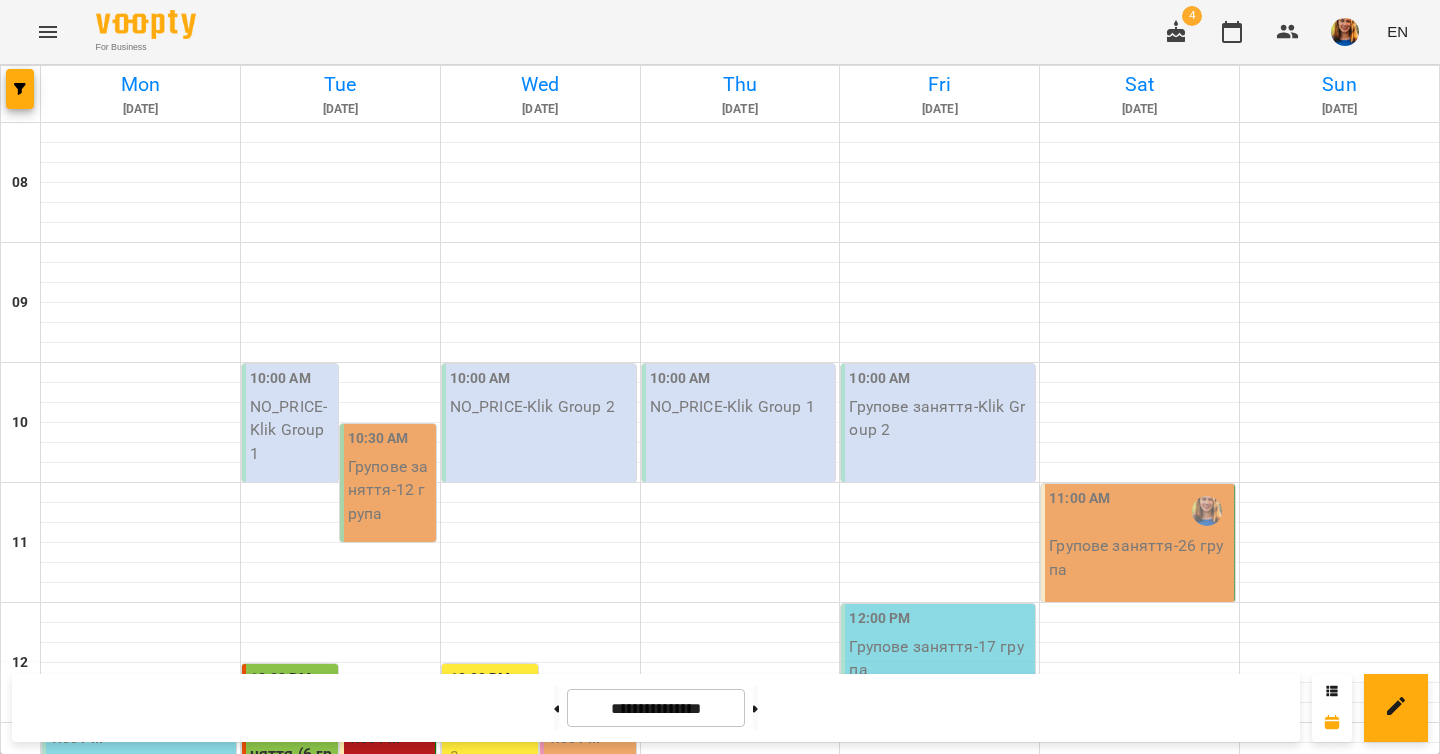 click on "6:00 PM" at bounding box center (365, 1349) 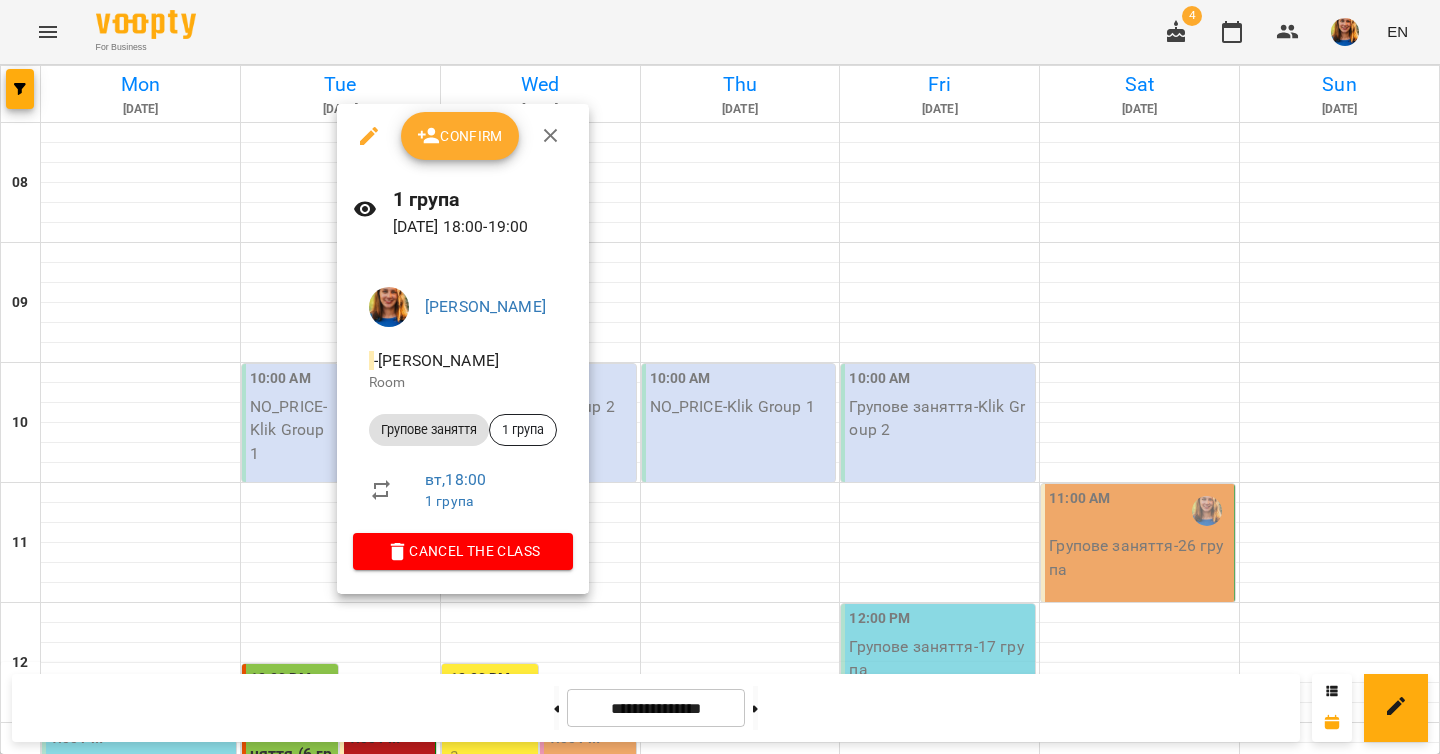 click on "Confirm" at bounding box center (460, 136) 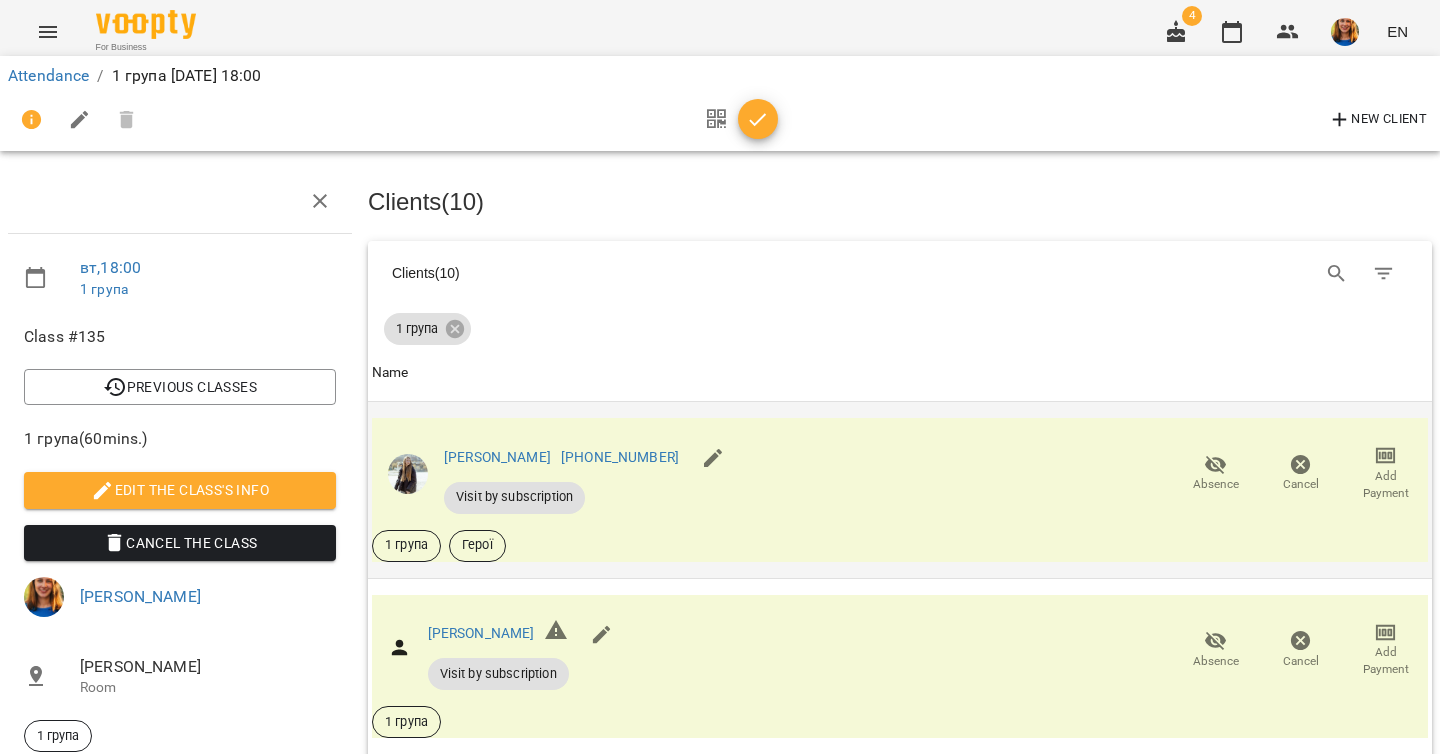 scroll, scrollTop: 104, scrollLeft: 0, axis: vertical 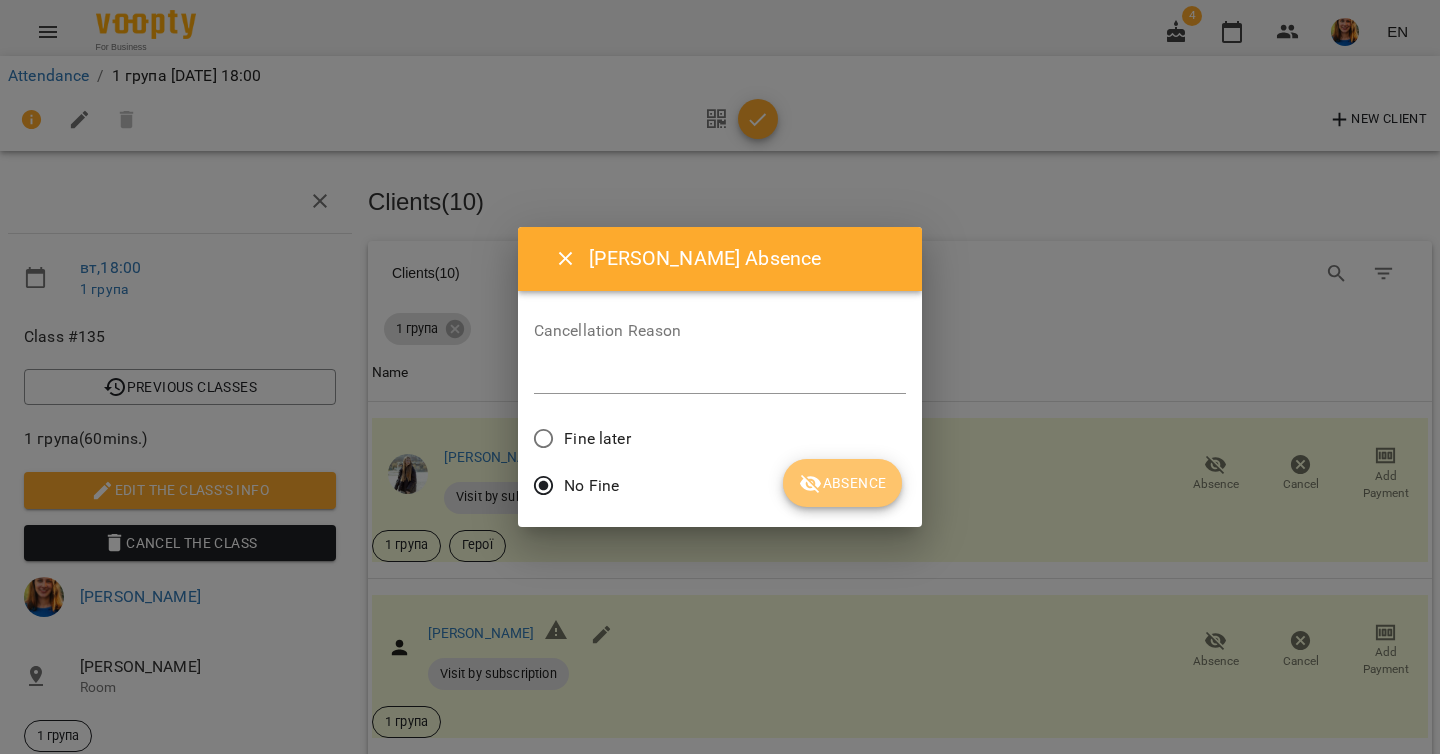 click on "Absence" at bounding box center [842, 483] 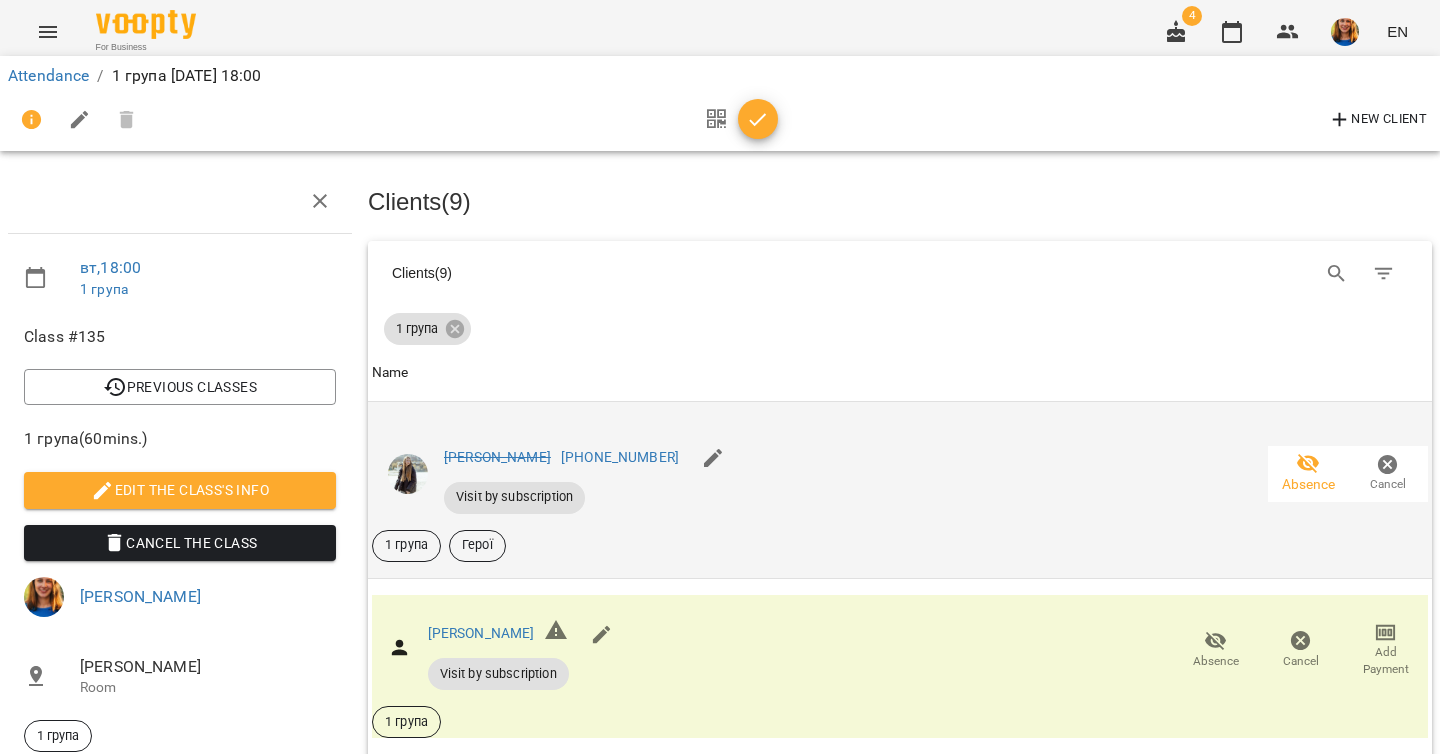 scroll, scrollTop: 142, scrollLeft: 0, axis: vertical 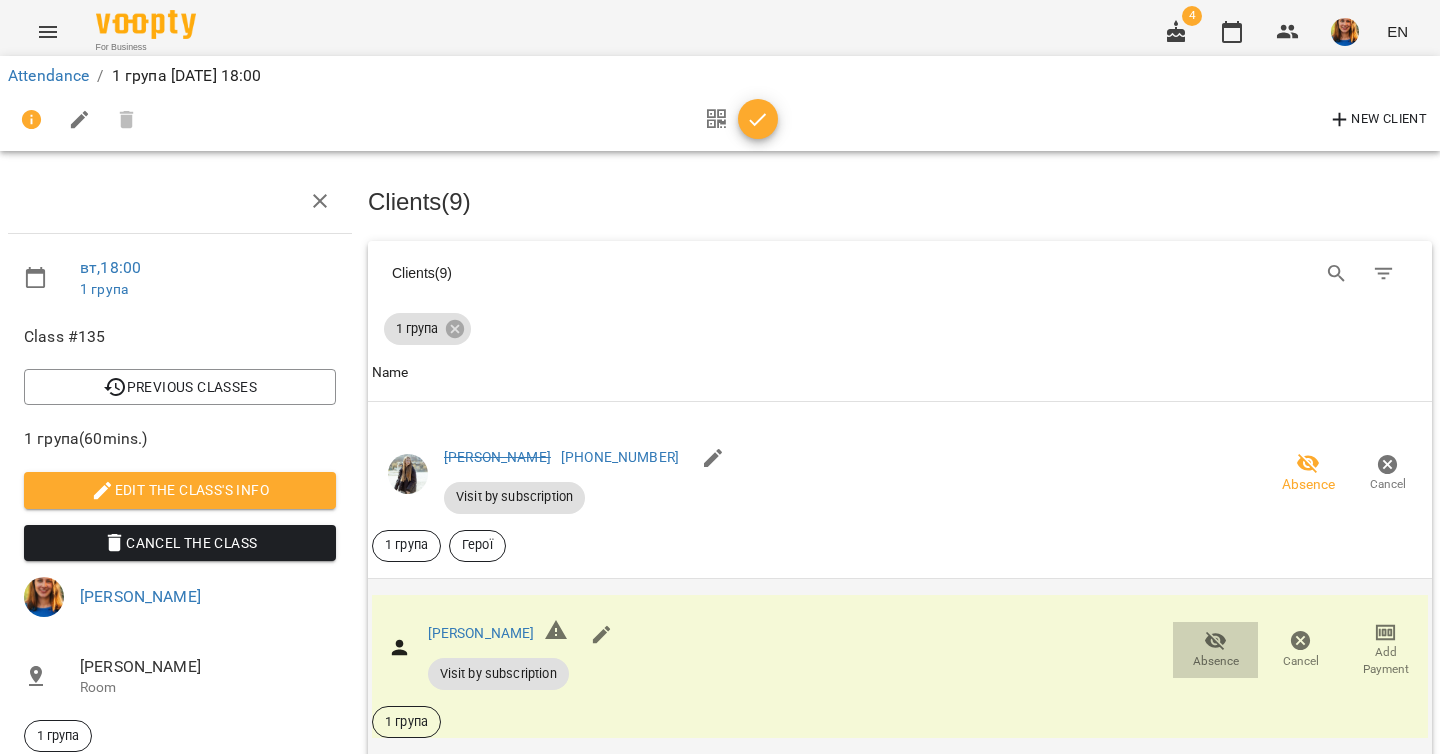click 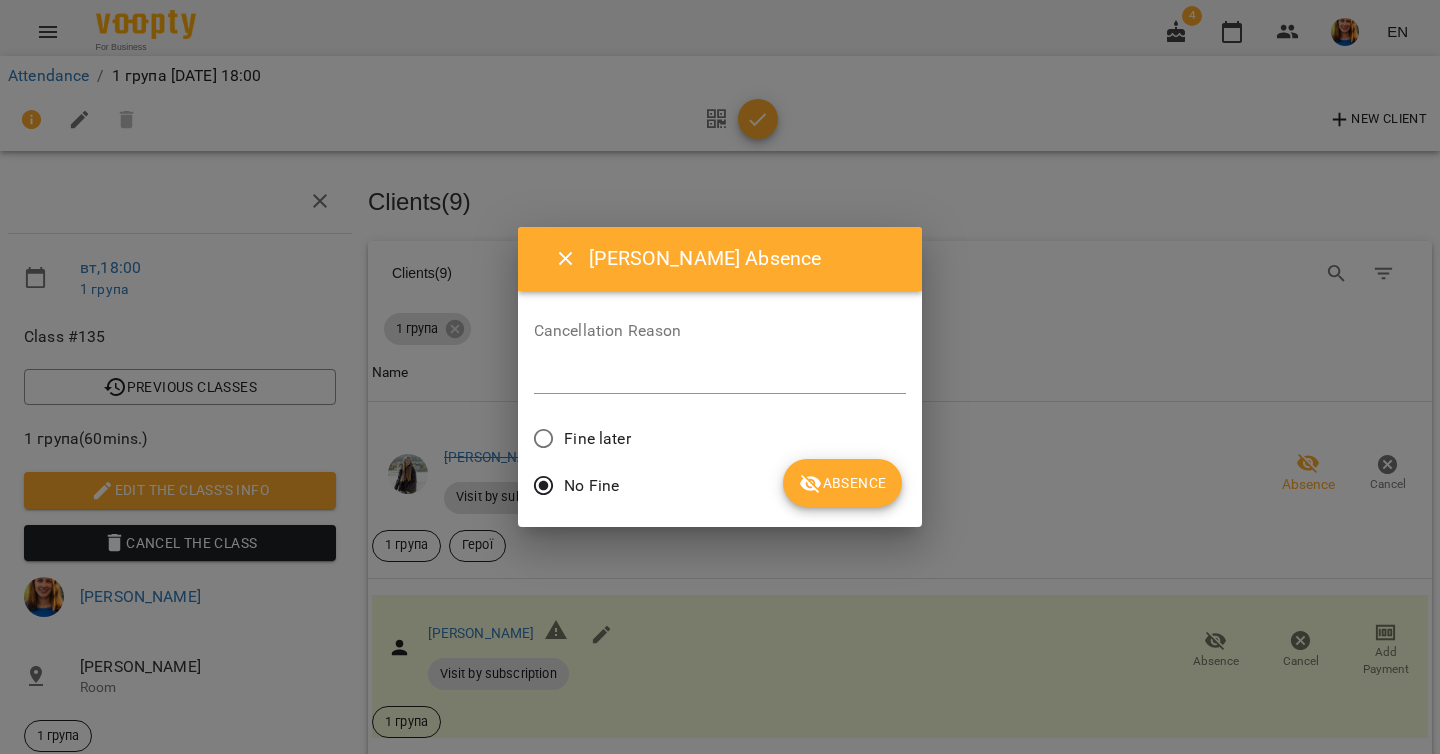 click on "[PERSON_NAME] Cancellation Reason * Fine later No Fine Absence" at bounding box center [720, 377] 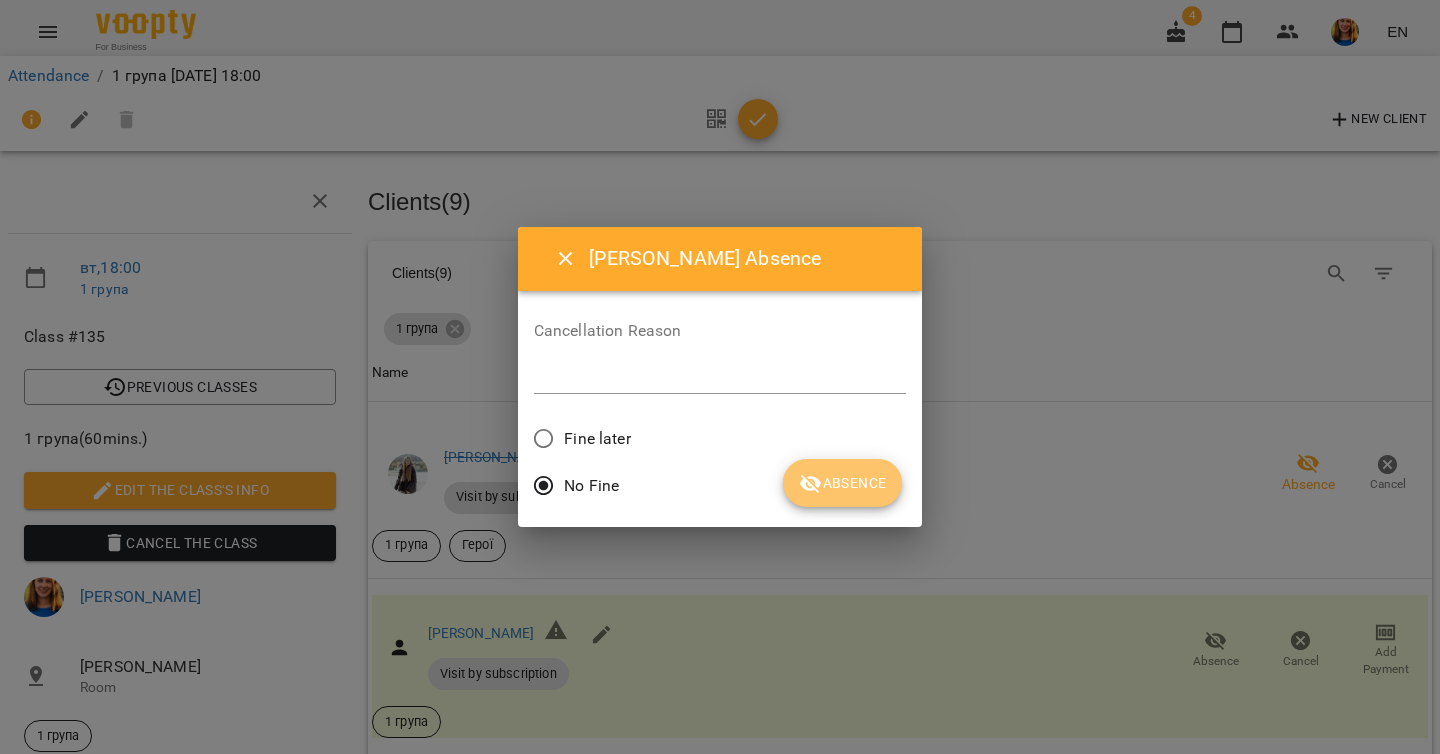 click on "Absence" at bounding box center (842, 483) 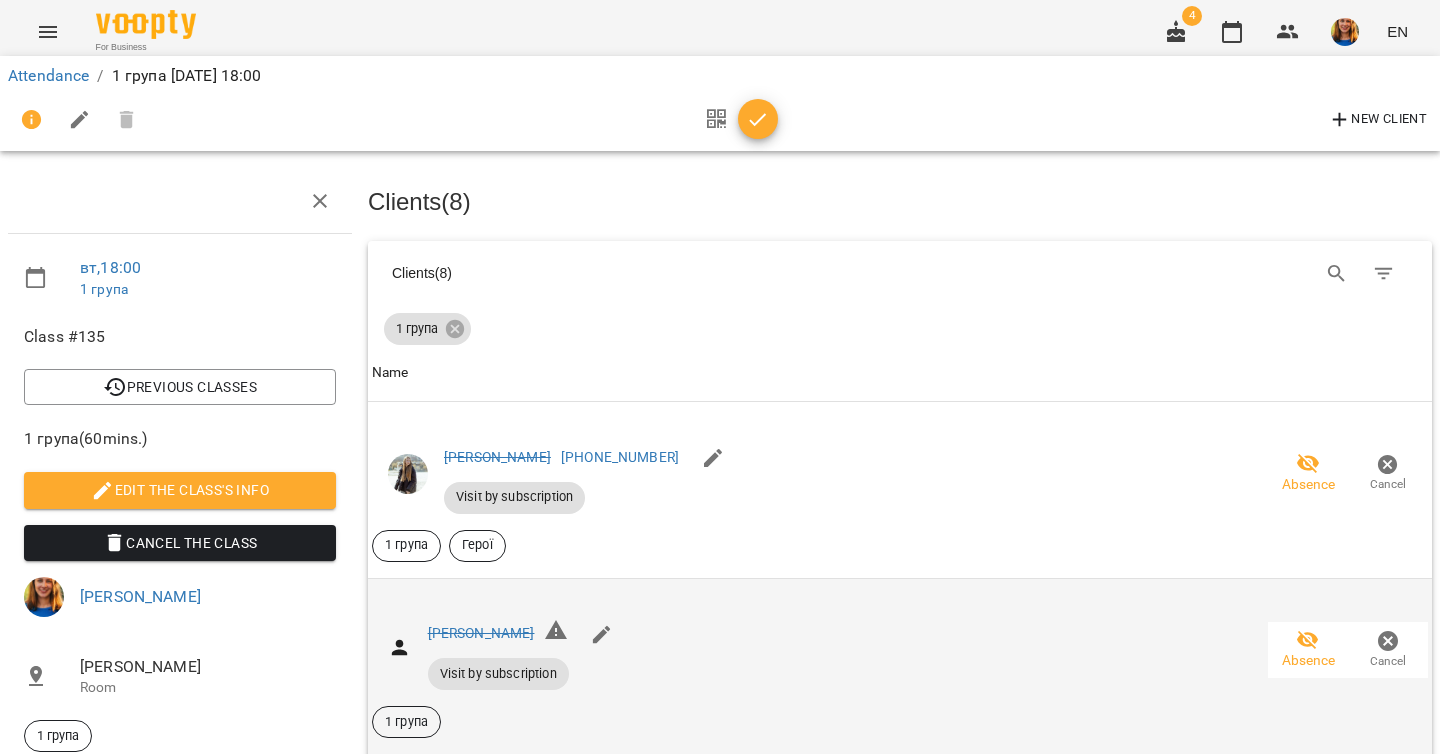 scroll, scrollTop: 379, scrollLeft: 0, axis: vertical 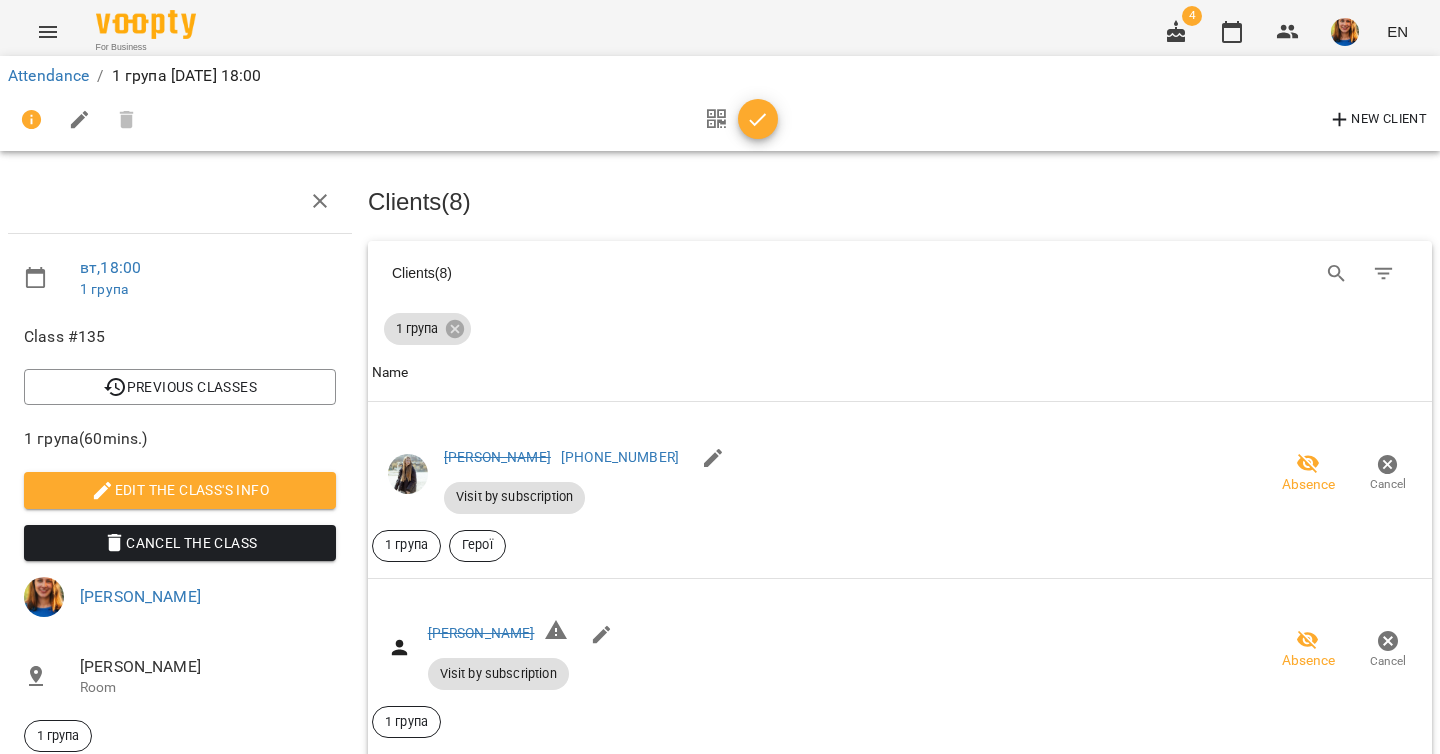 click 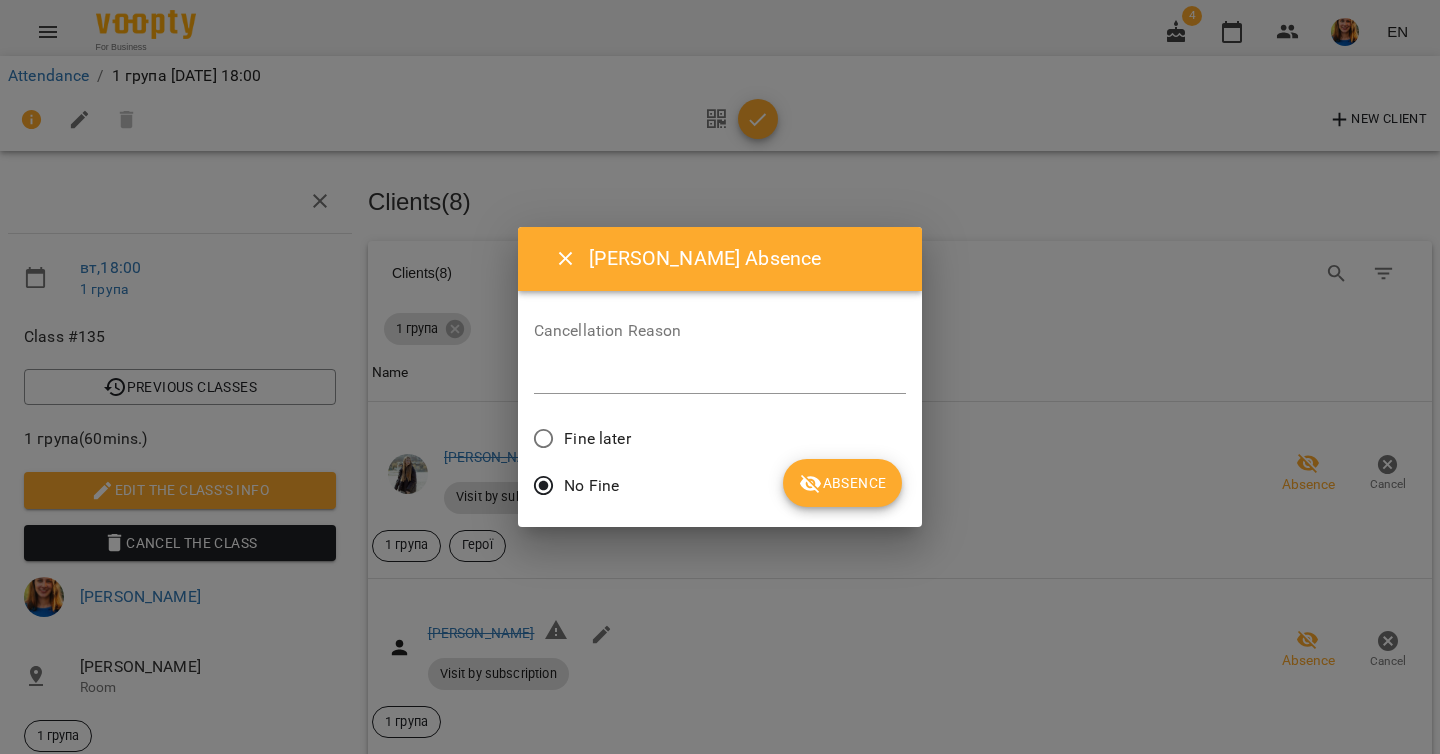 click on "Absence" at bounding box center (842, 483) 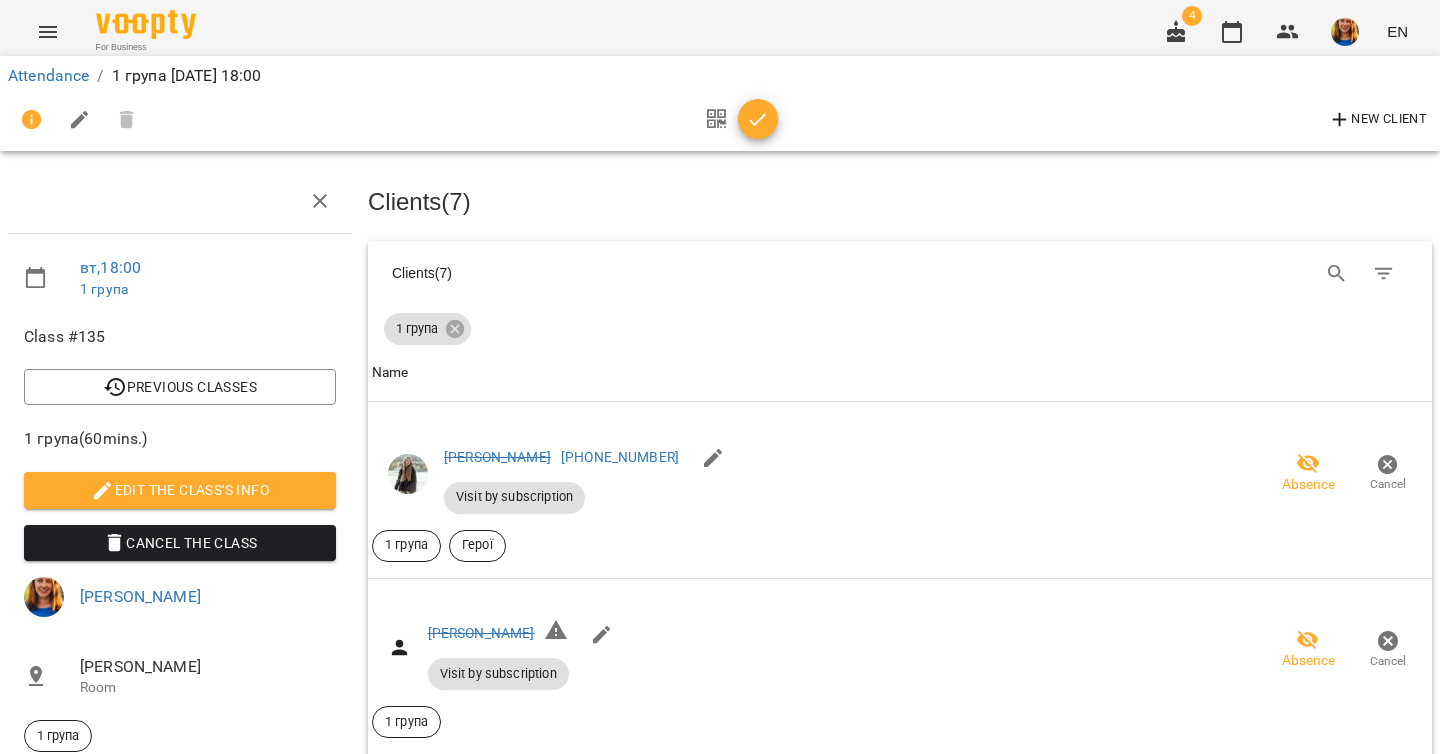 scroll, scrollTop: 469, scrollLeft: 0, axis: vertical 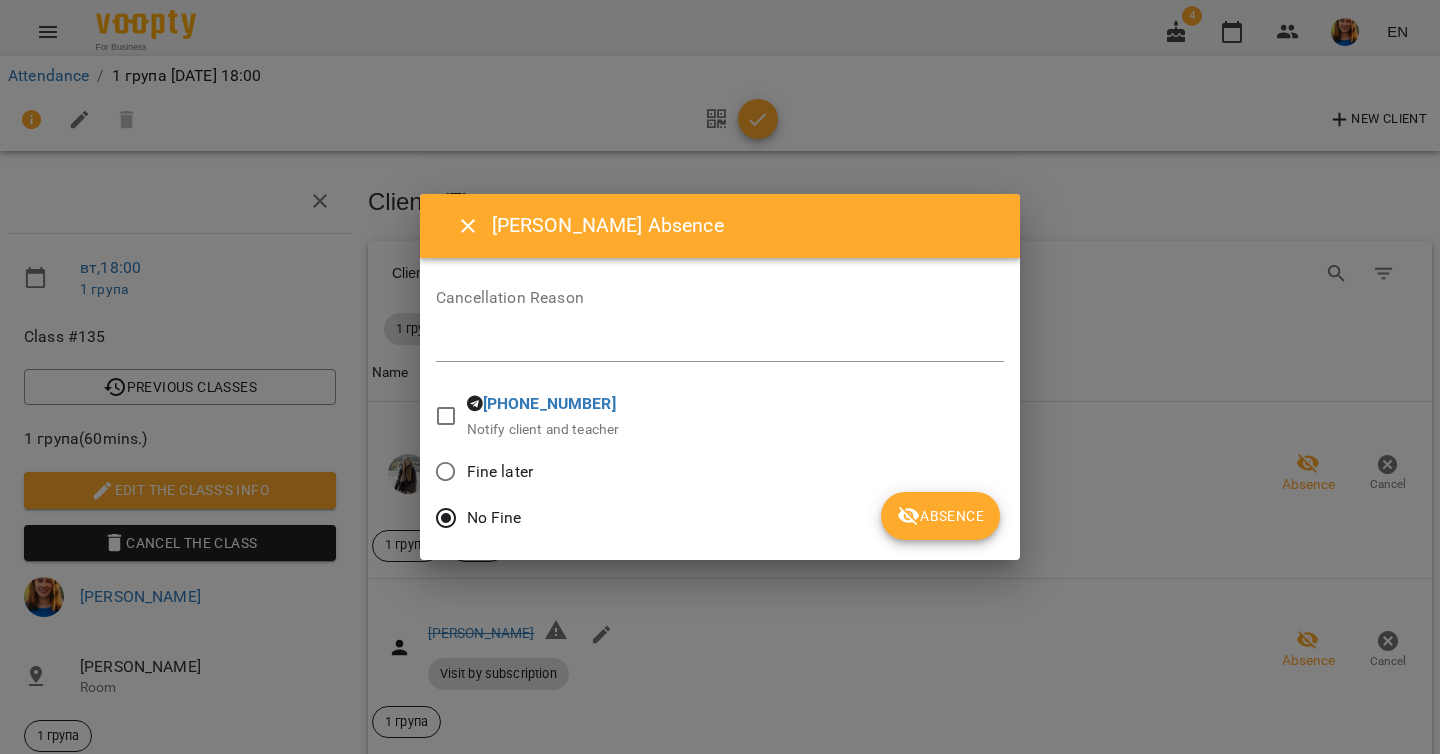 click on "Absence" at bounding box center (940, 516) 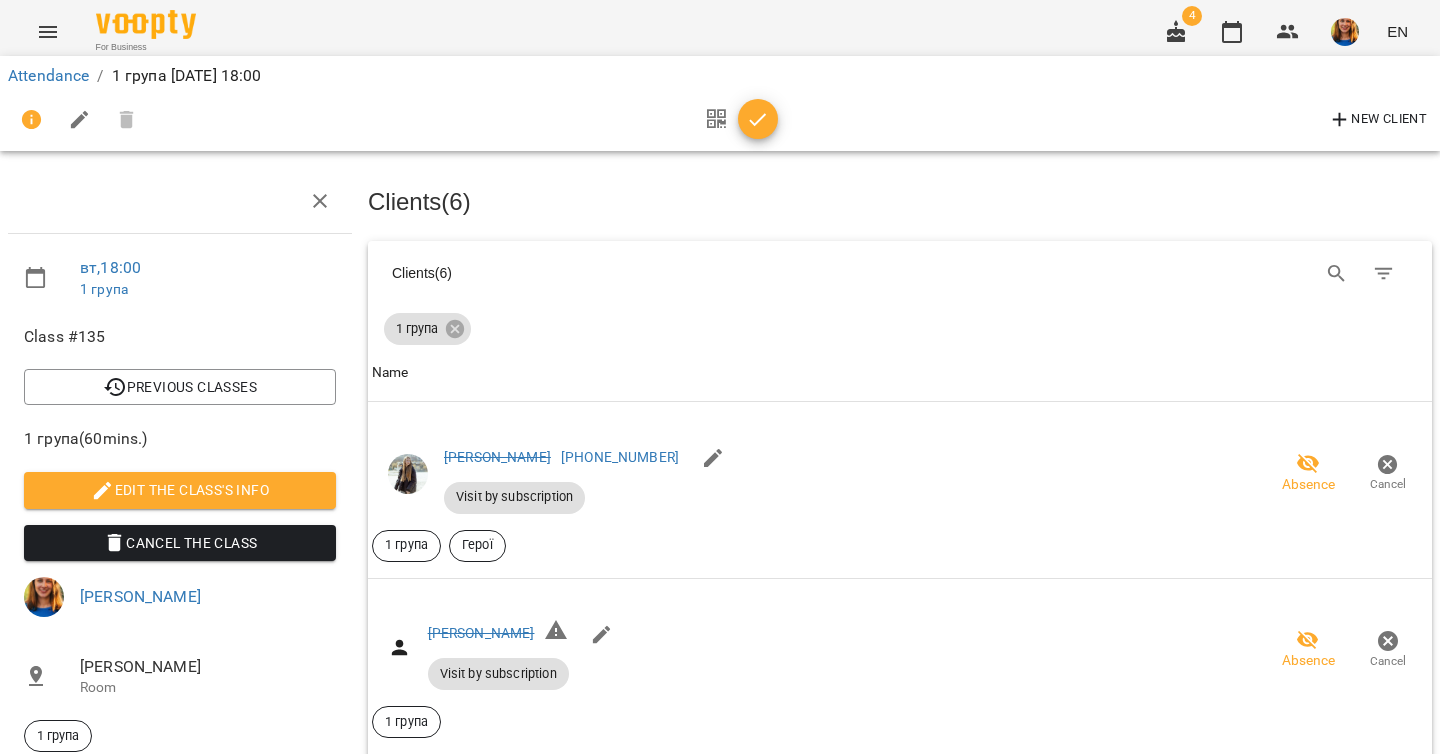 scroll, scrollTop: 584, scrollLeft: 0, axis: vertical 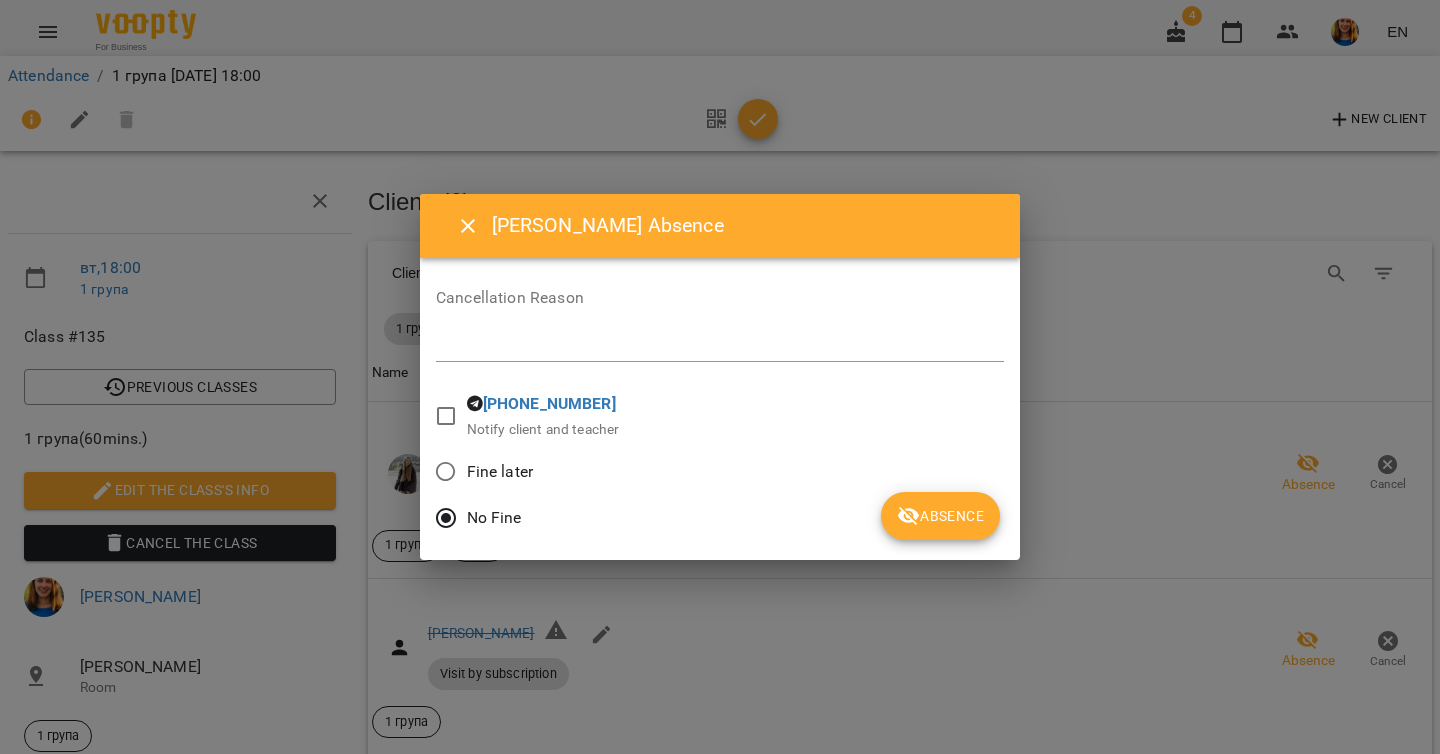 click on "Absence" at bounding box center (940, 516) 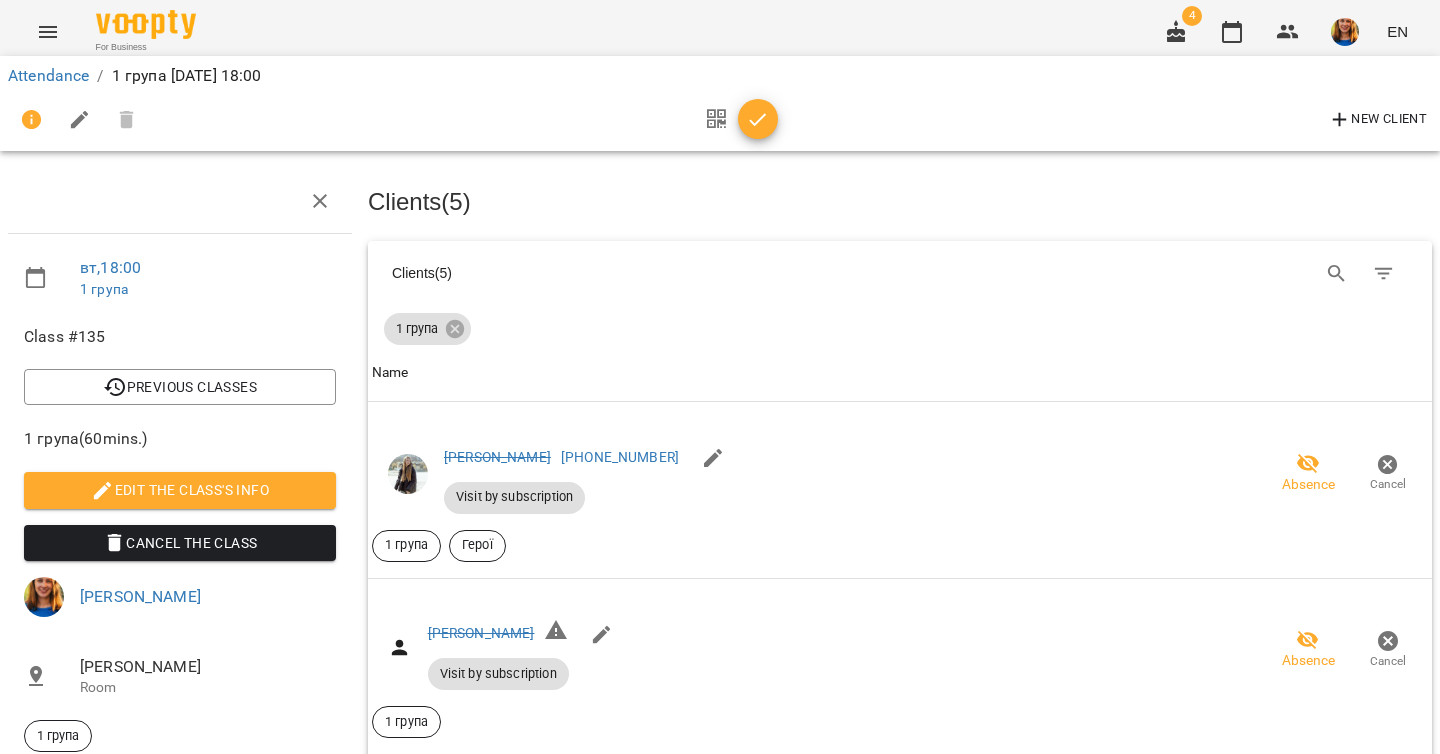 scroll, scrollTop: 1167, scrollLeft: 0, axis: vertical 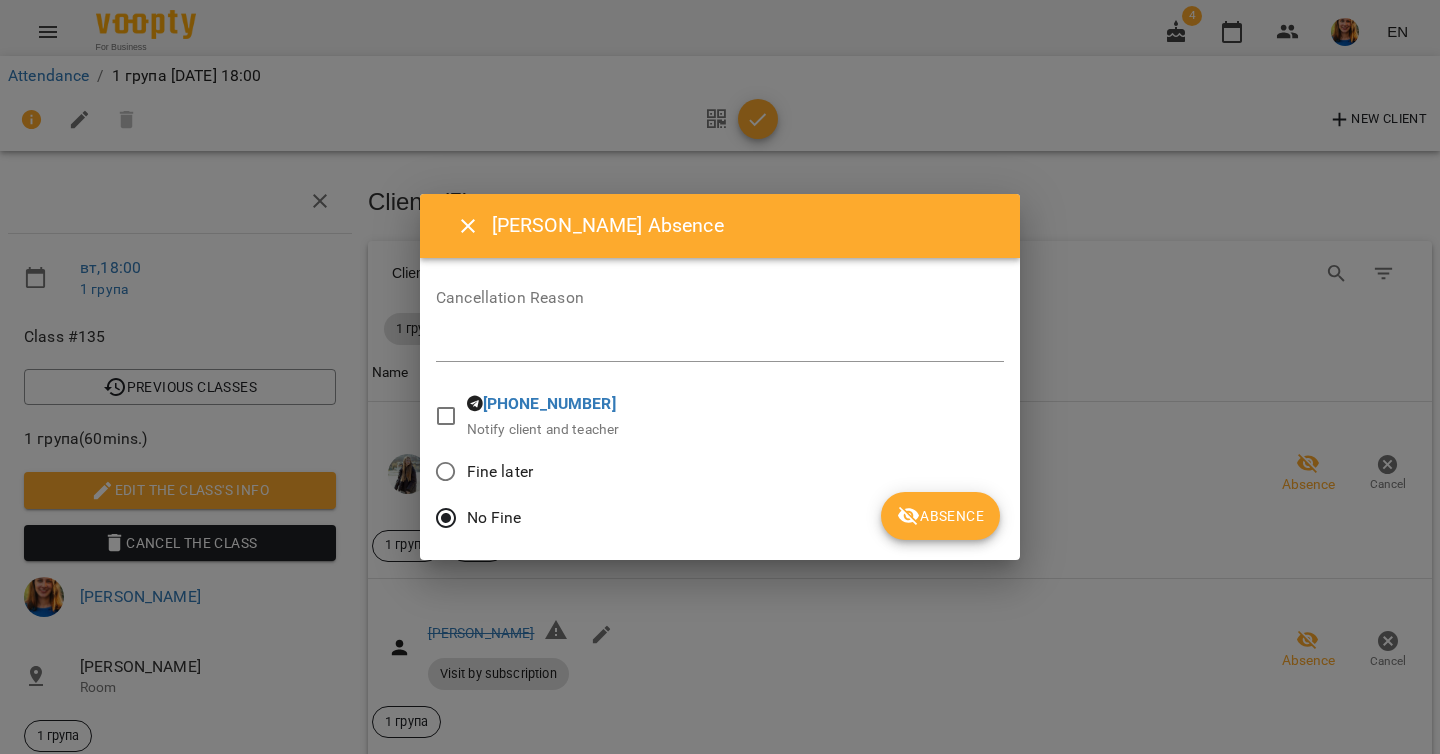 click on "Absence" at bounding box center [940, 516] 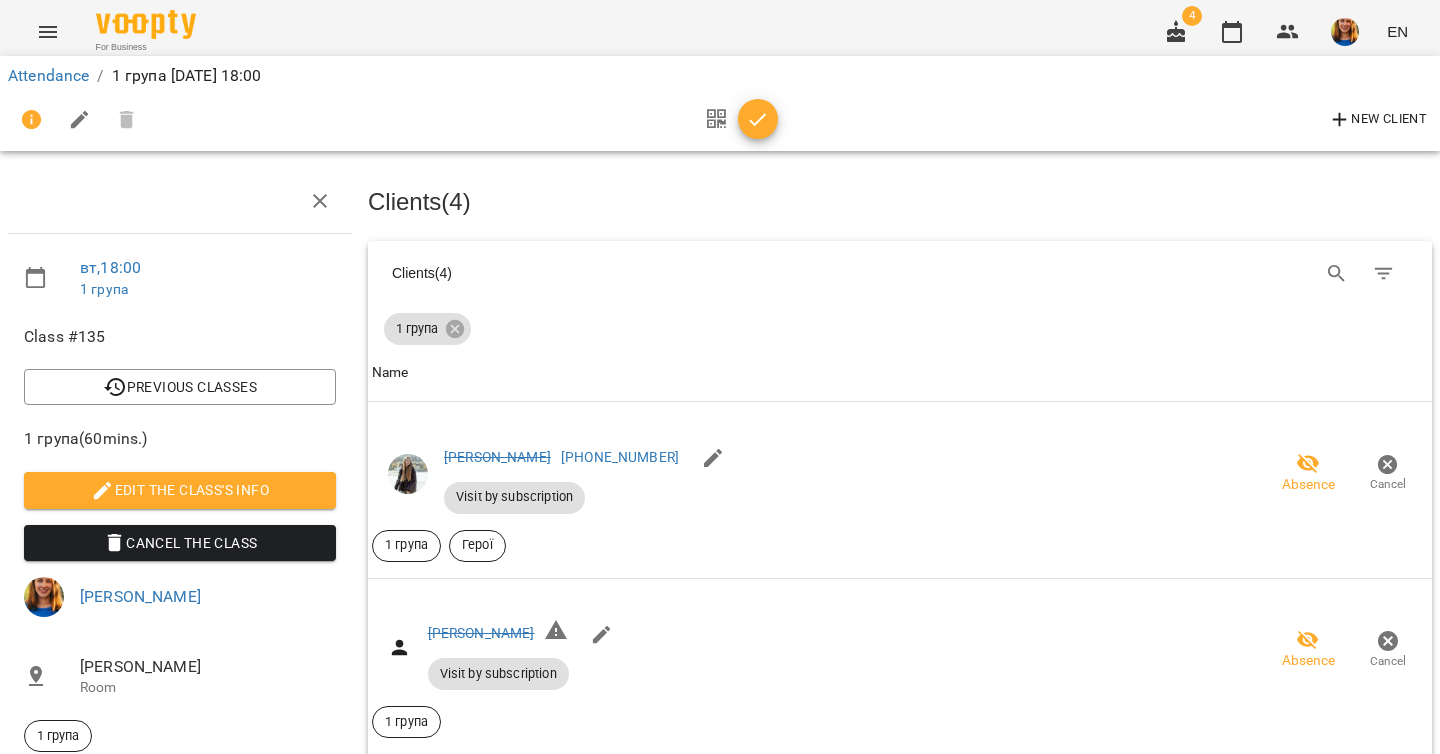 scroll, scrollTop: 1503, scrollLeft: 0, axis: vertical 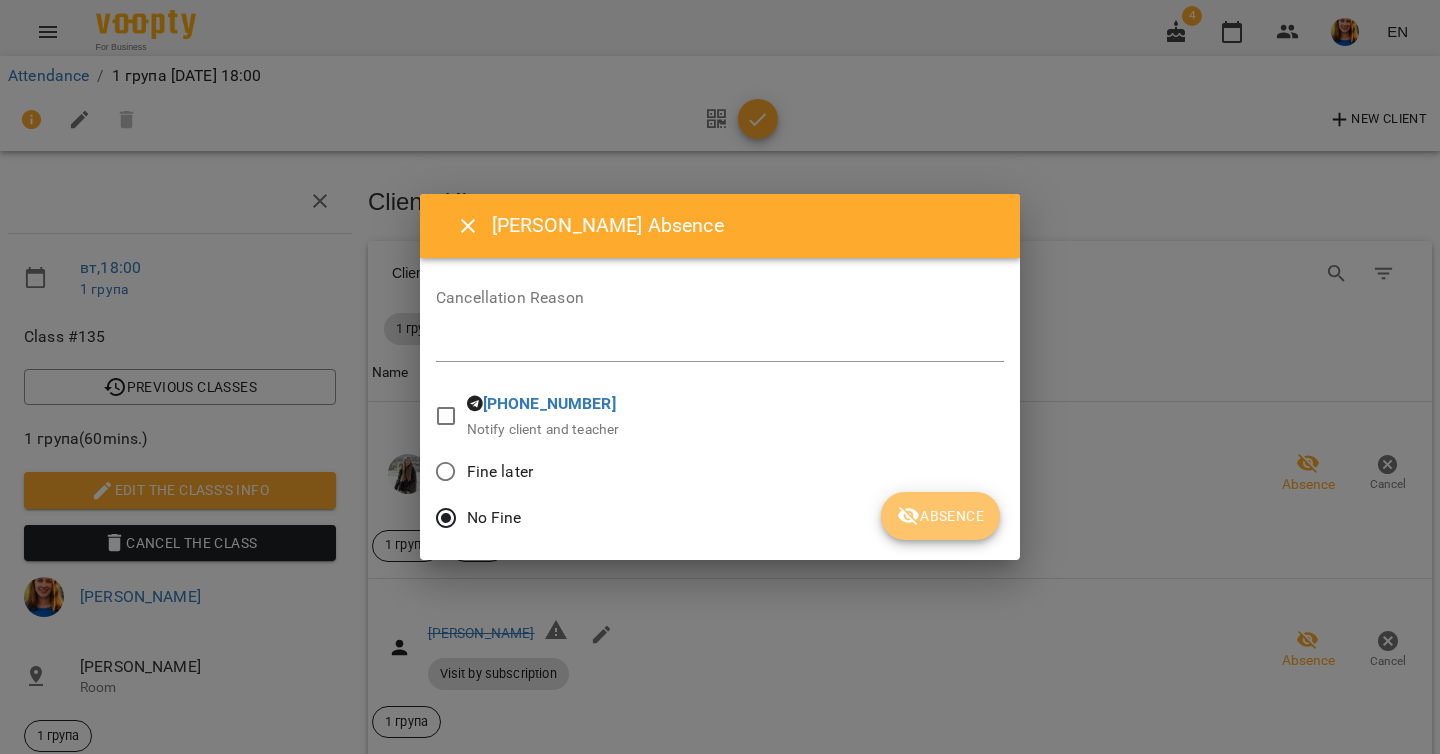 click on "Absence" at bounding box center (940, 516) 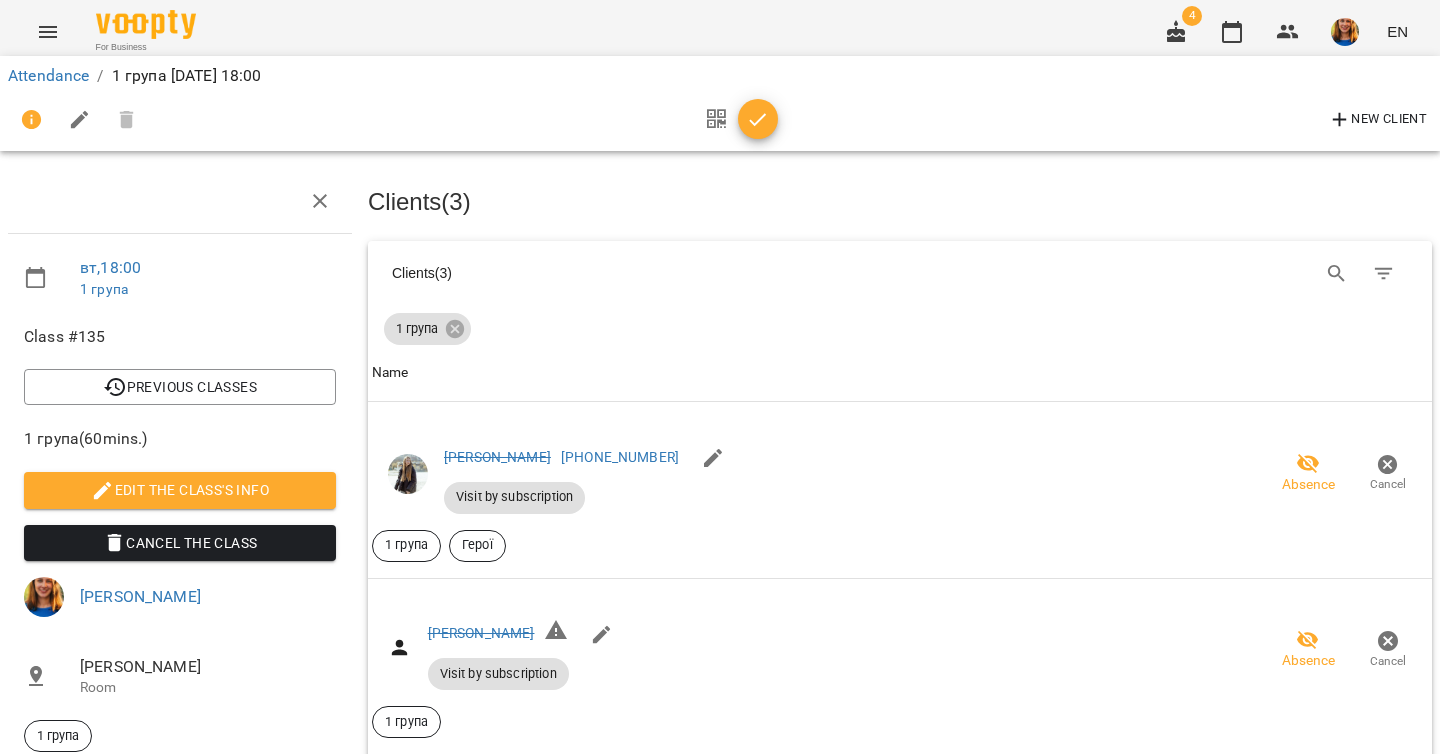 click at bounding box center [758, 120] 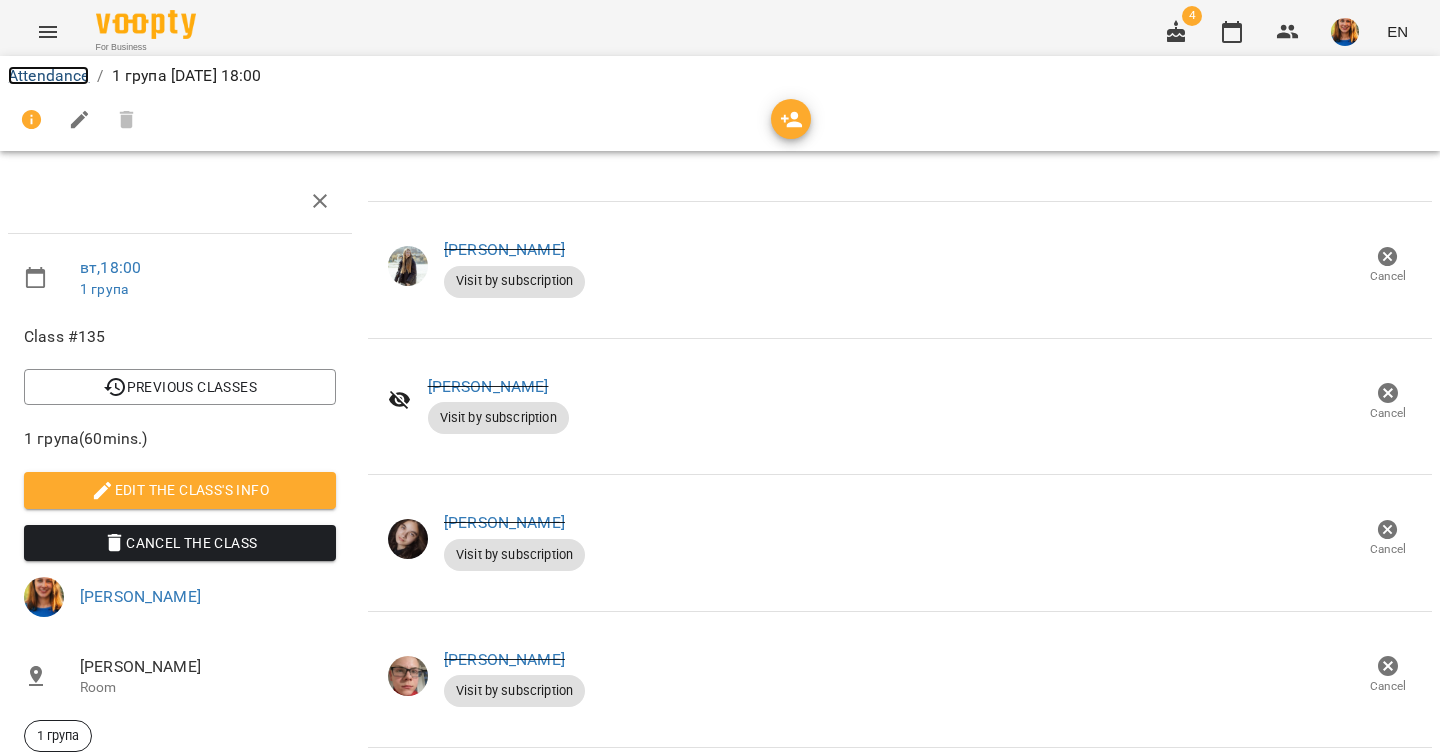 click on "Attendance" at bounding box center [48, 75] 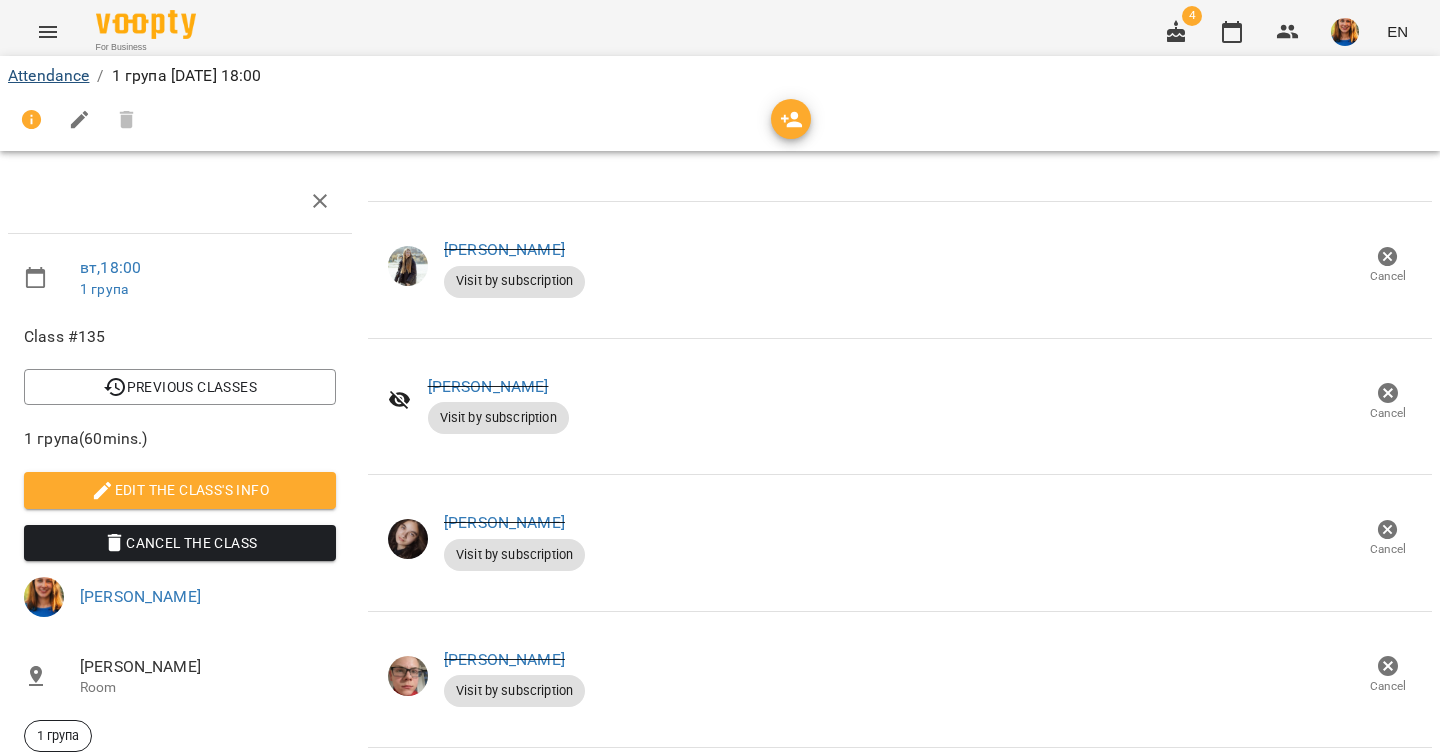 scroll, scrollTop: 0, scrollLeft: 0, axis: both 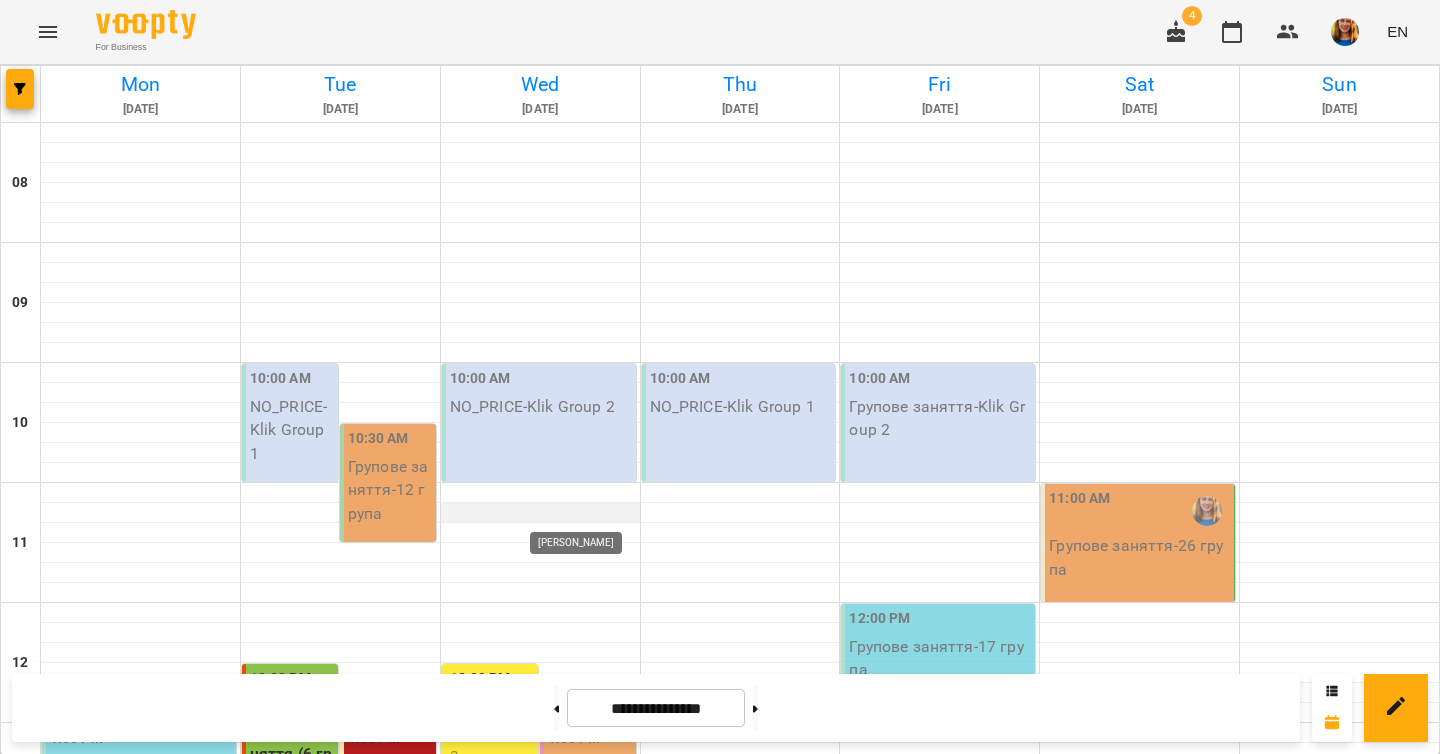 click at bounding box center (571, 1258) 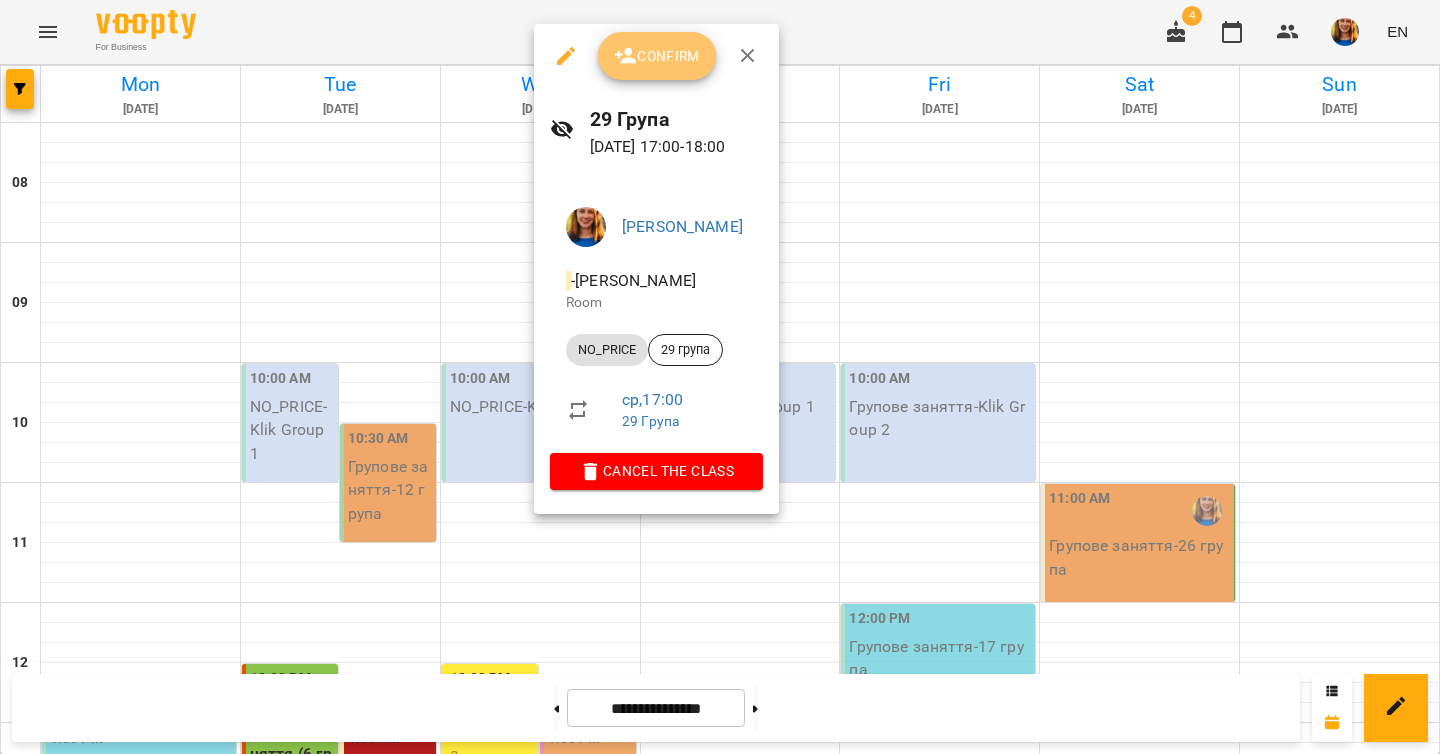 click 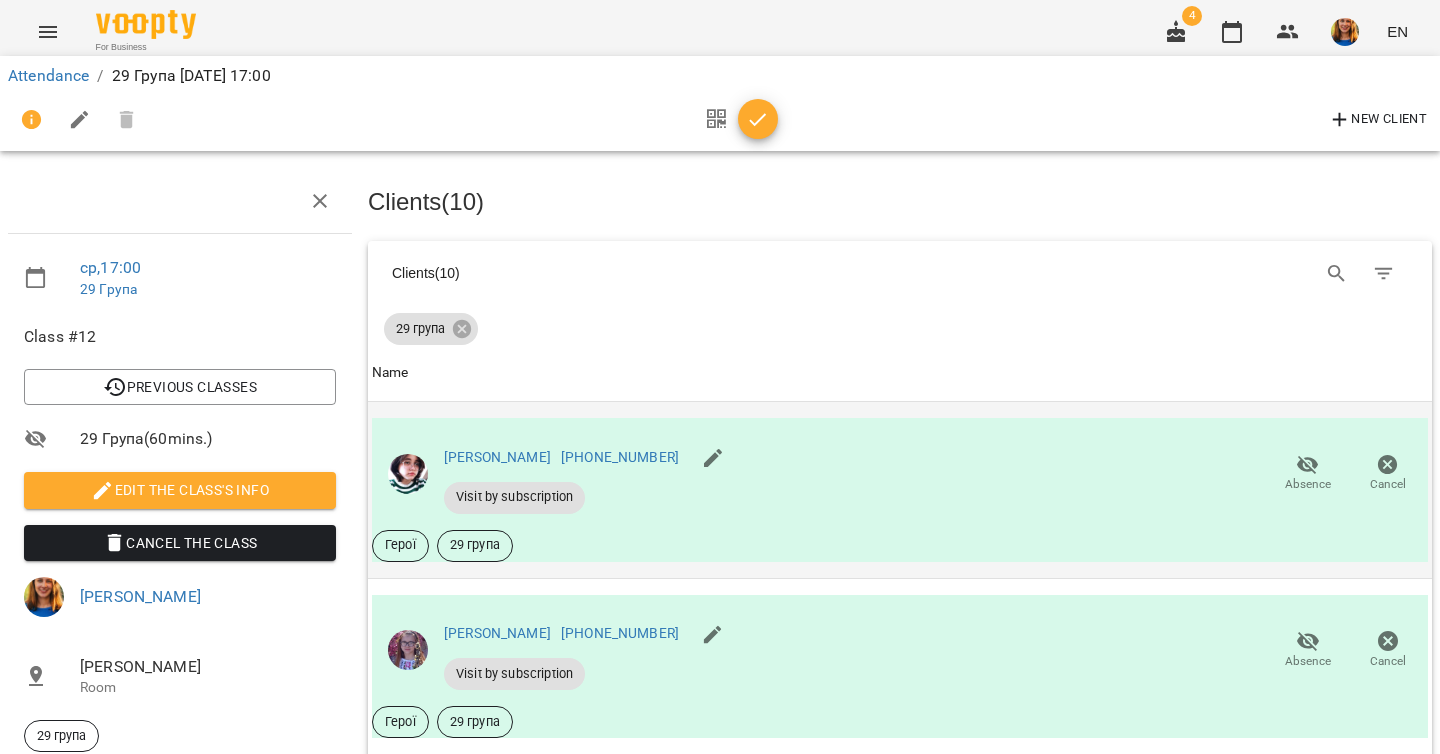 scroll, scrollTop: 65, scrollLeft: 0, axis: vertical 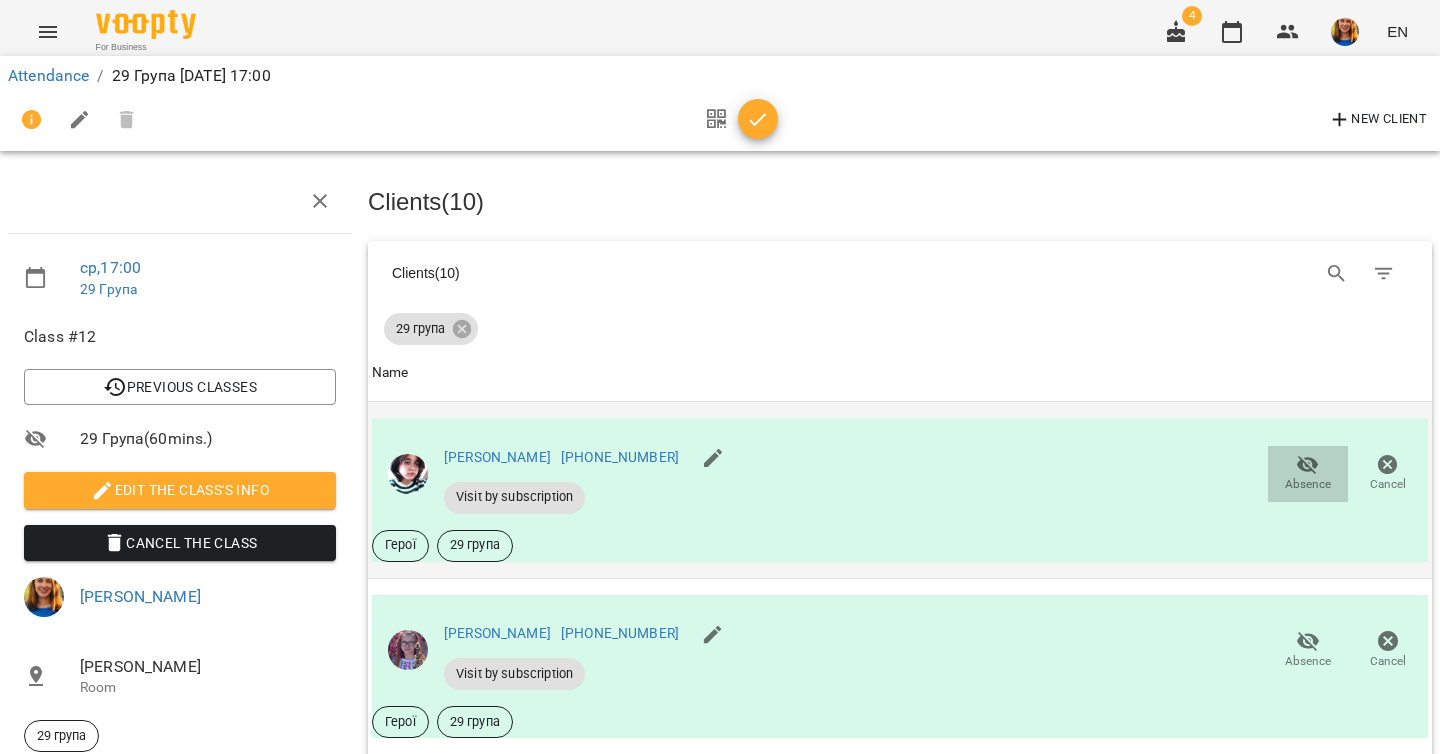 click 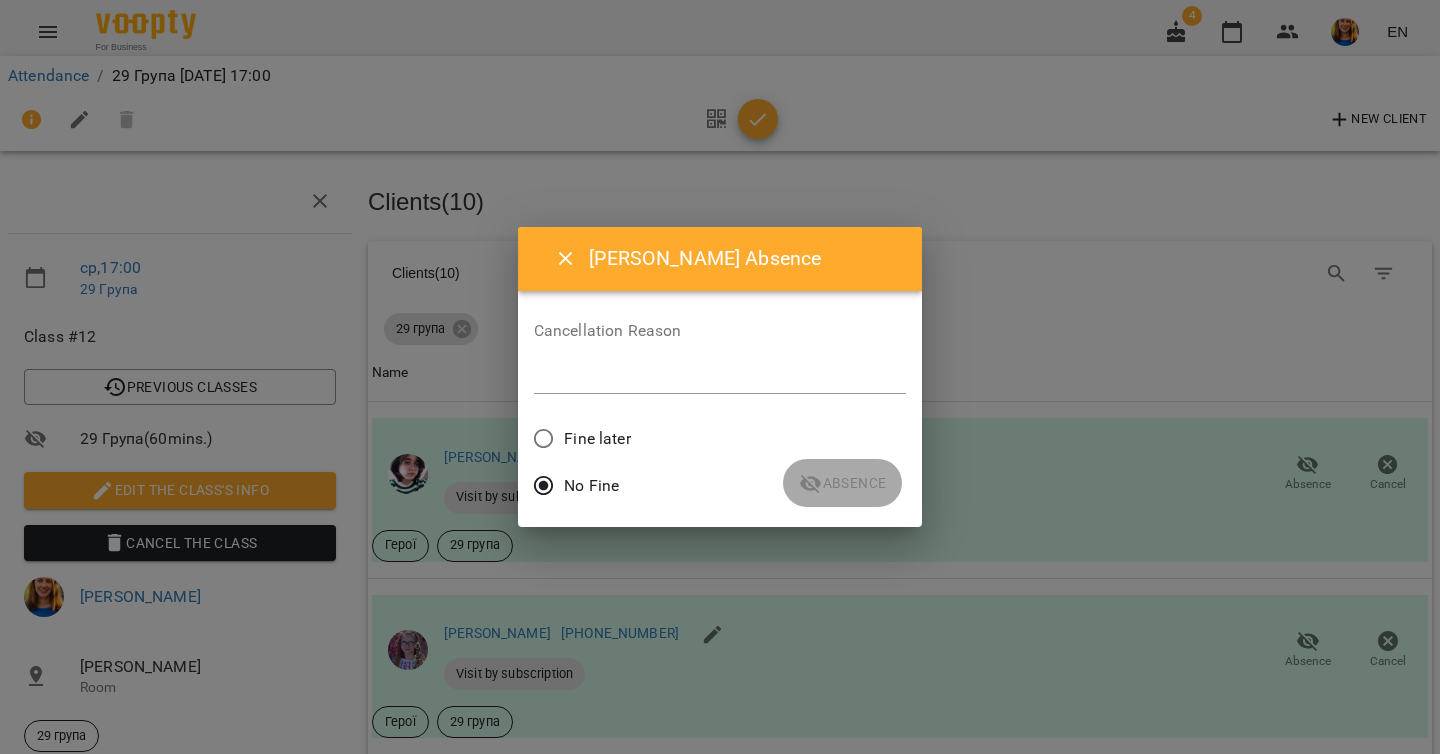 click at bounding box center (720, 377) 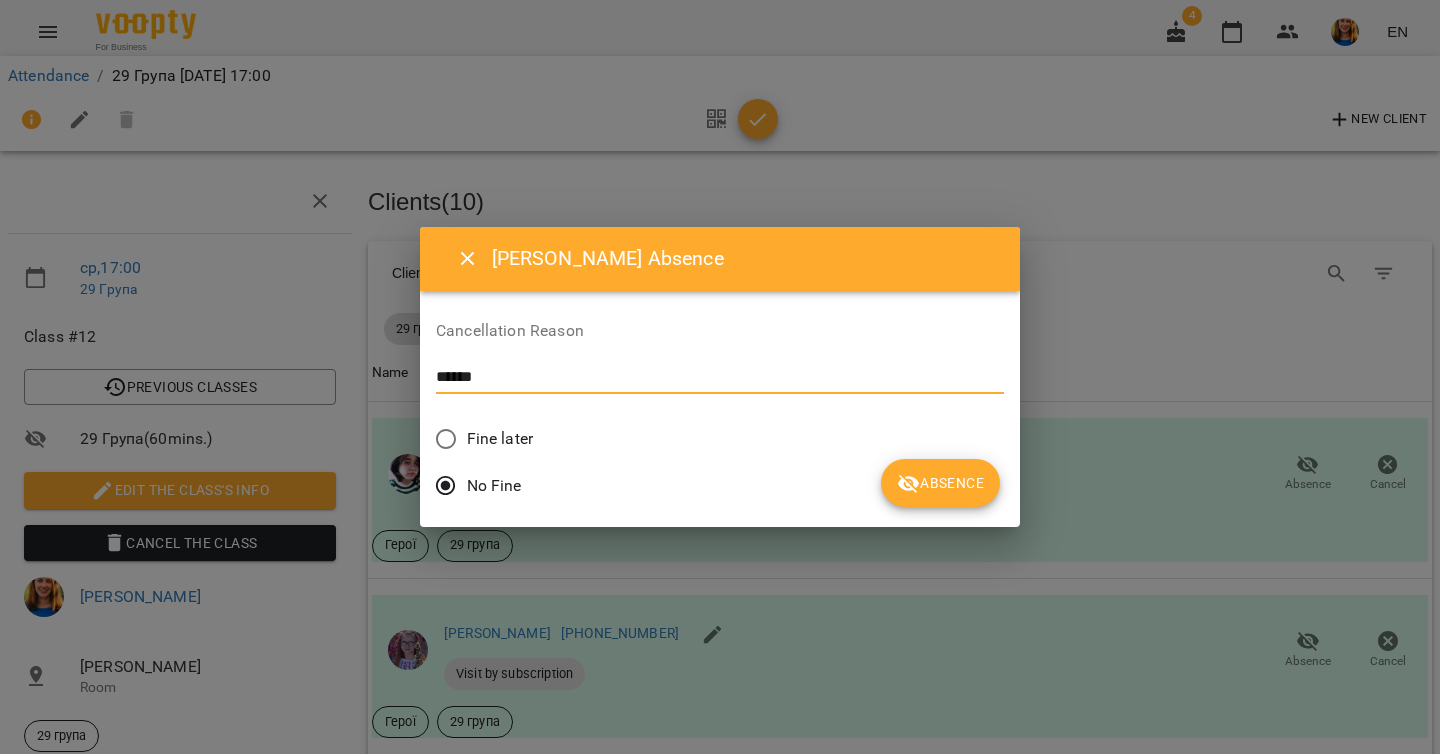 drag, startPoint x: 589, startPoint y: 376, endPoint x: 516, endPoint y: 385, distance: 73.552704 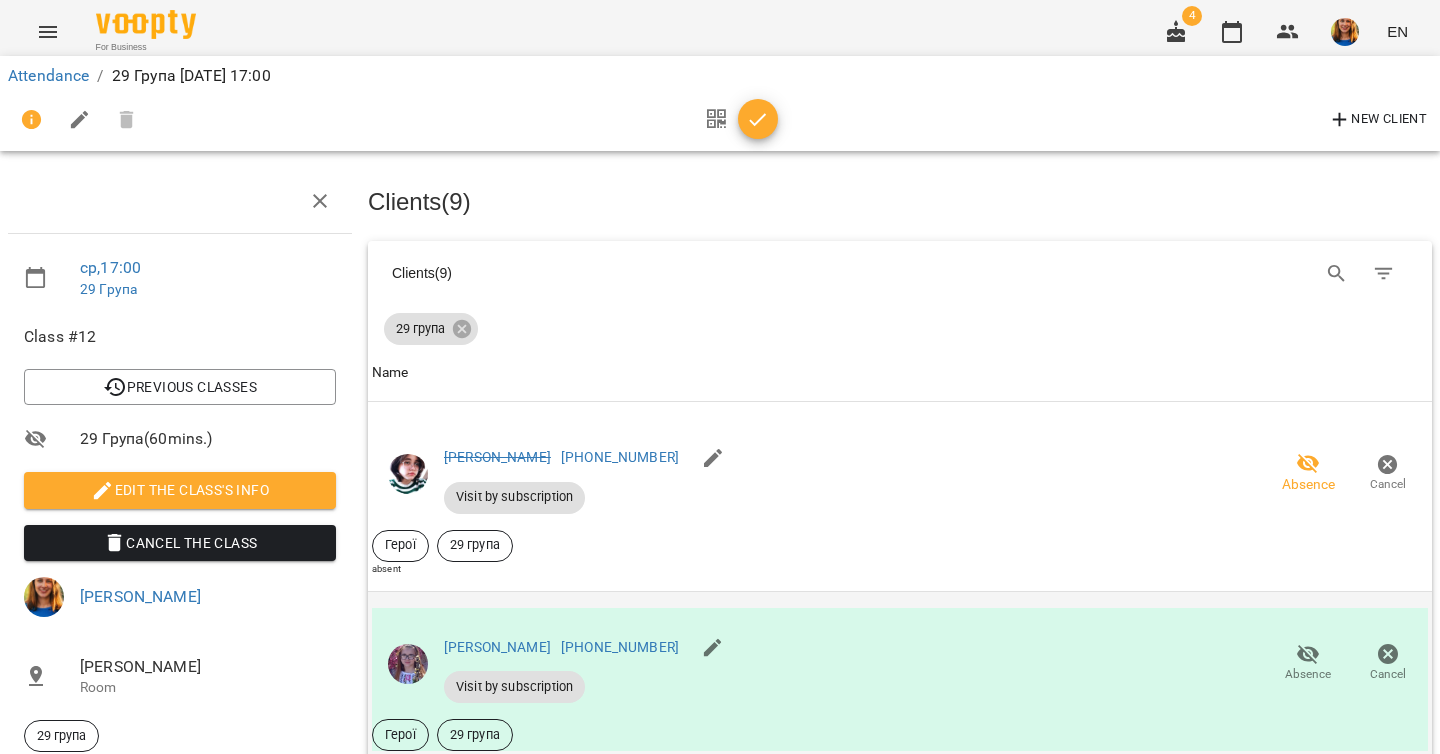 scroll, scrollTop: 155, scrollLeft: 0, axis: vertical 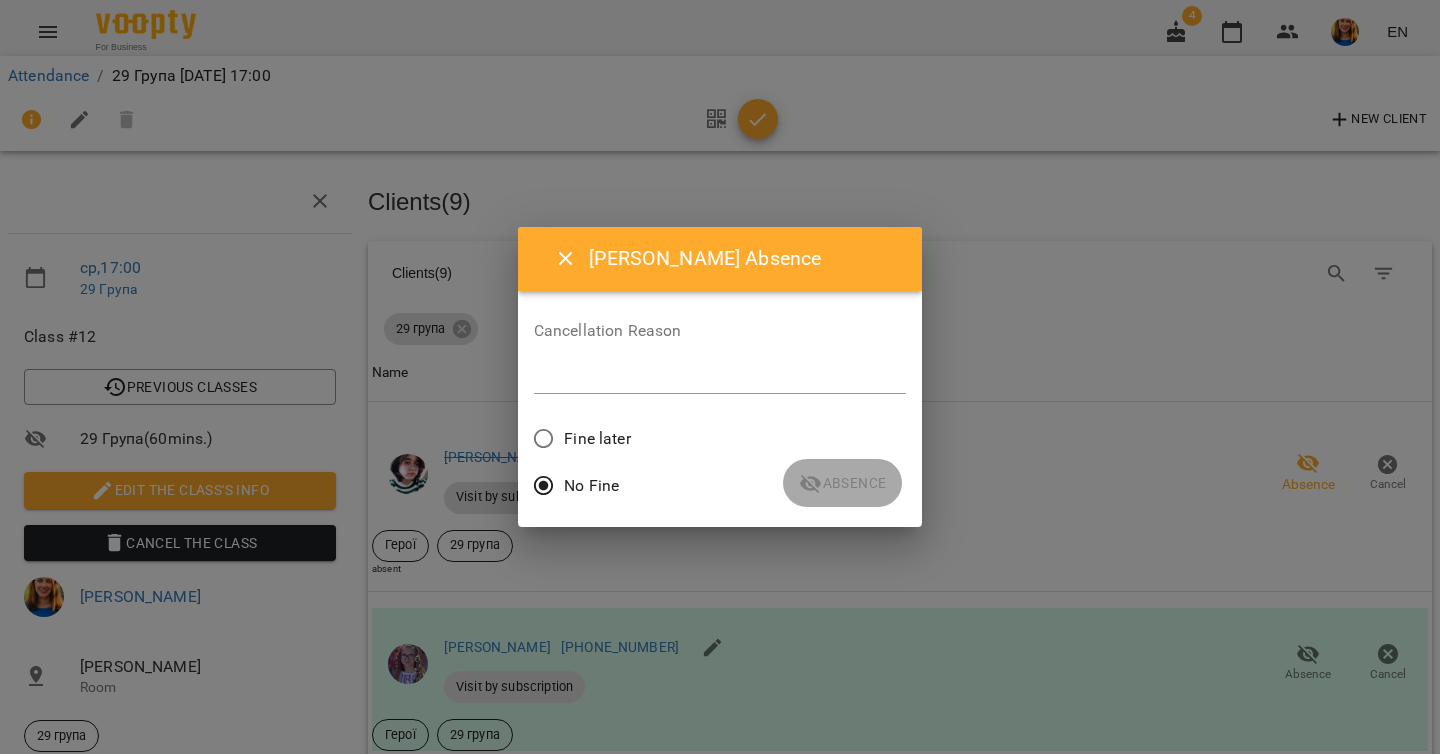 click at bounding box center [720, 377] 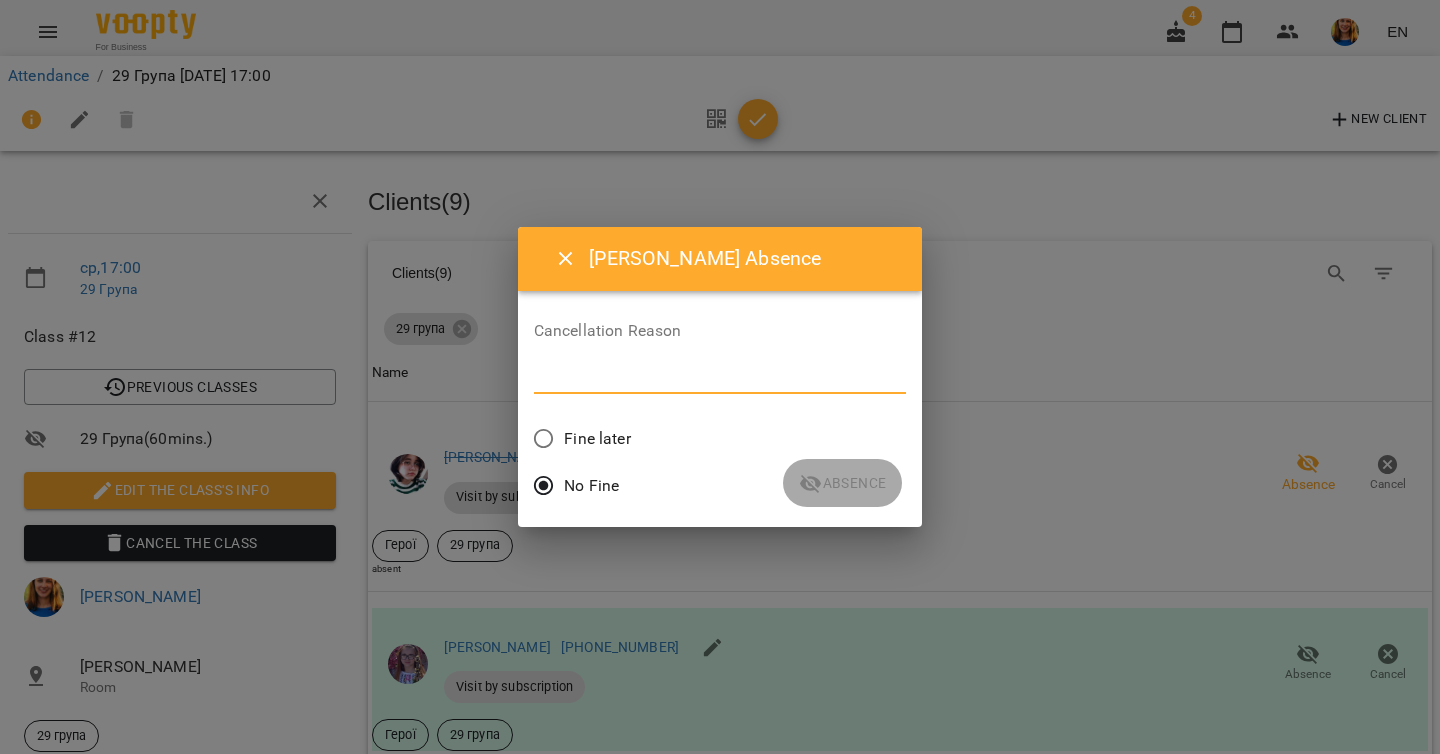 paste on "******" 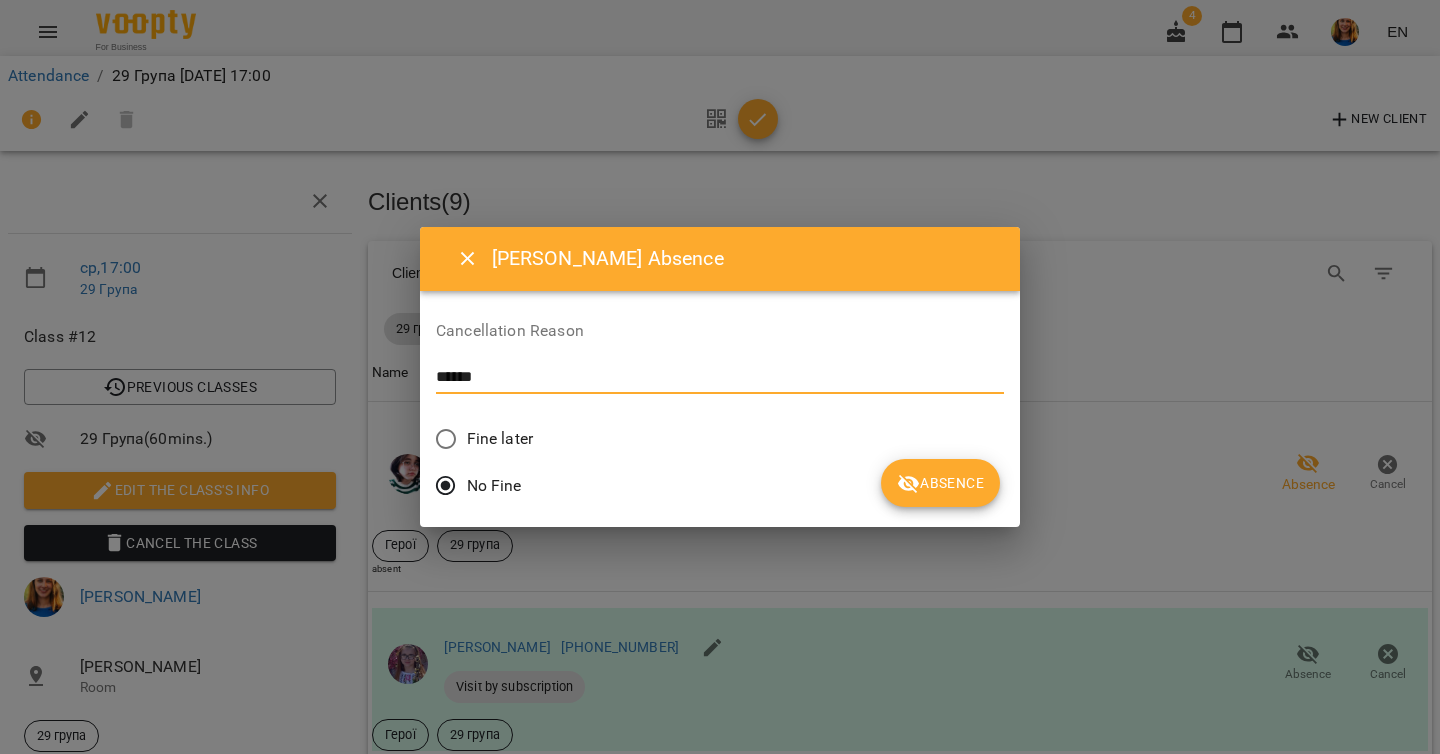 type on "******" 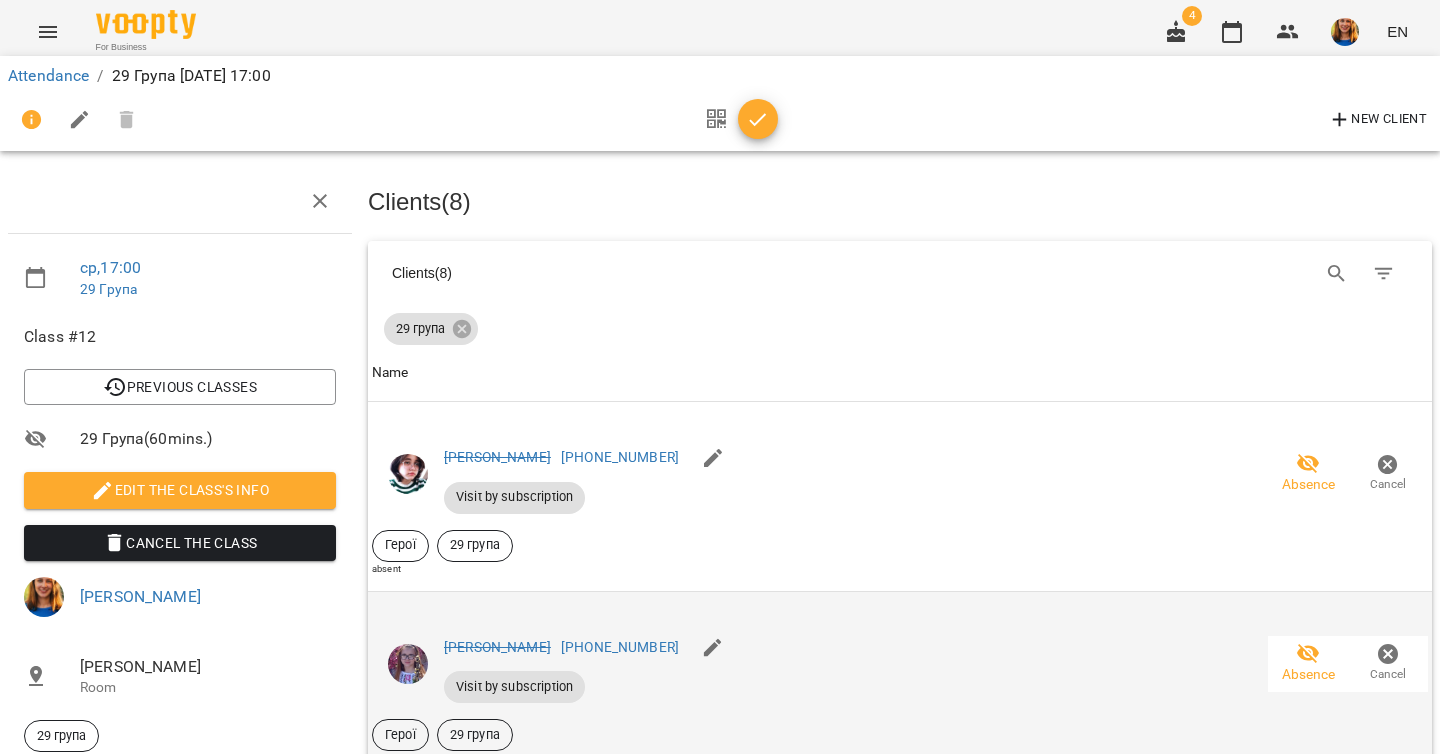 scroll, scrollTop: 324, scrollLeft: 0, axis: vertical 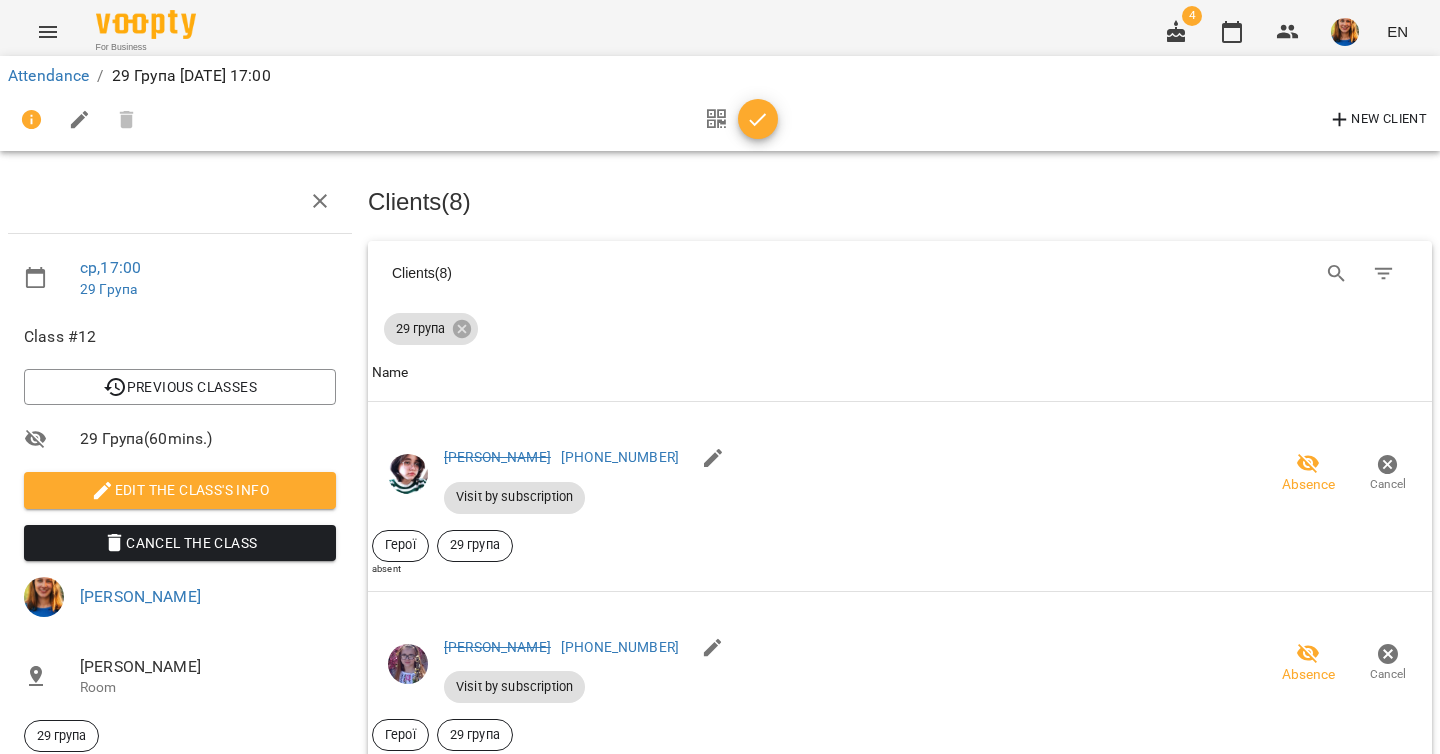 click 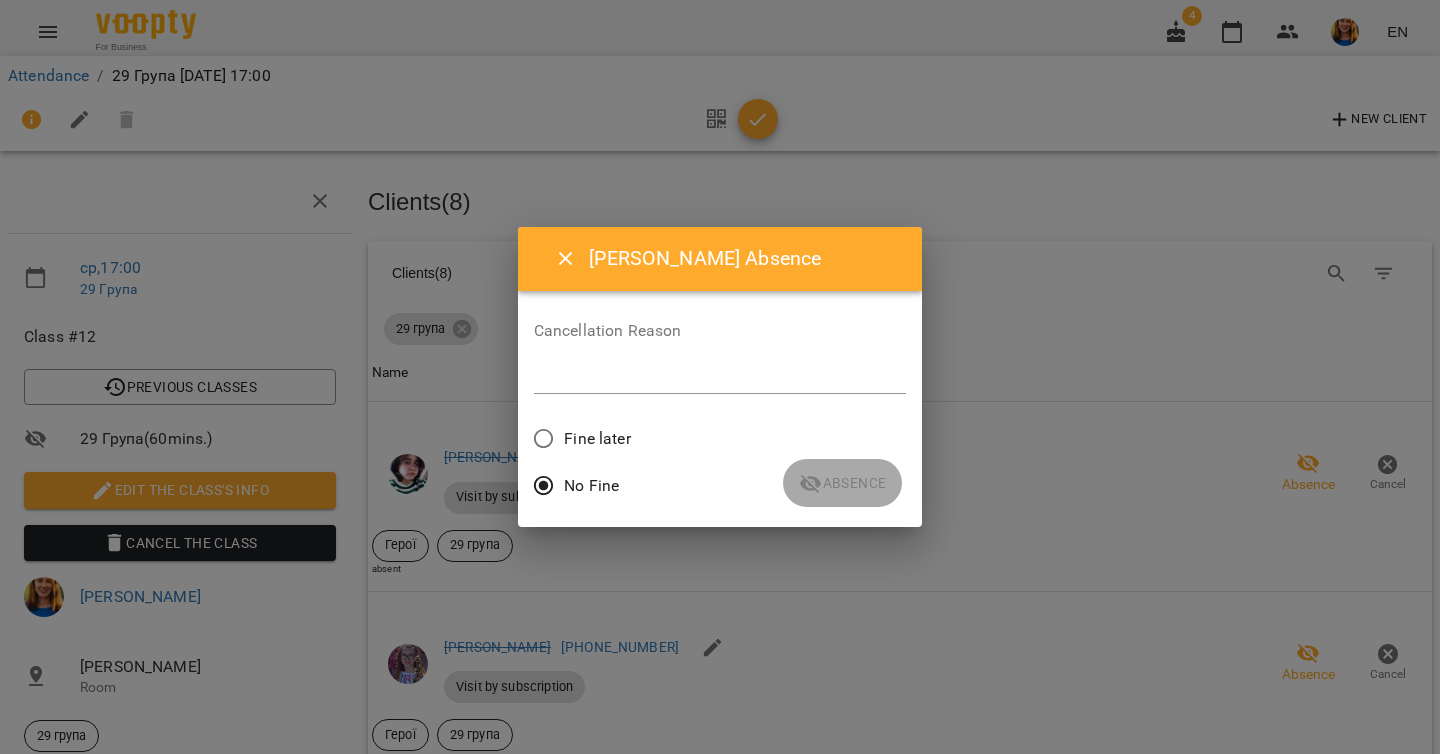 click on "*" at bounding box center (720, 378) 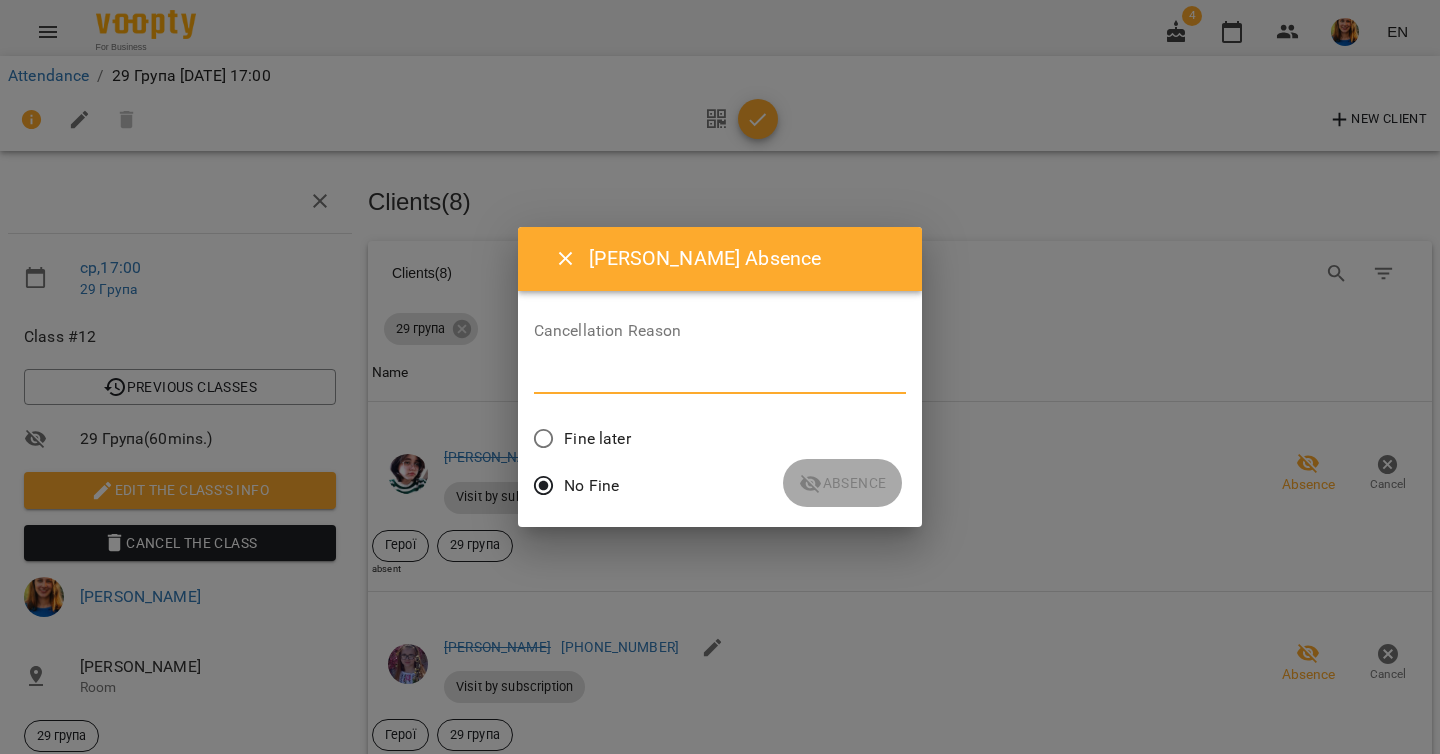 paste on "******" 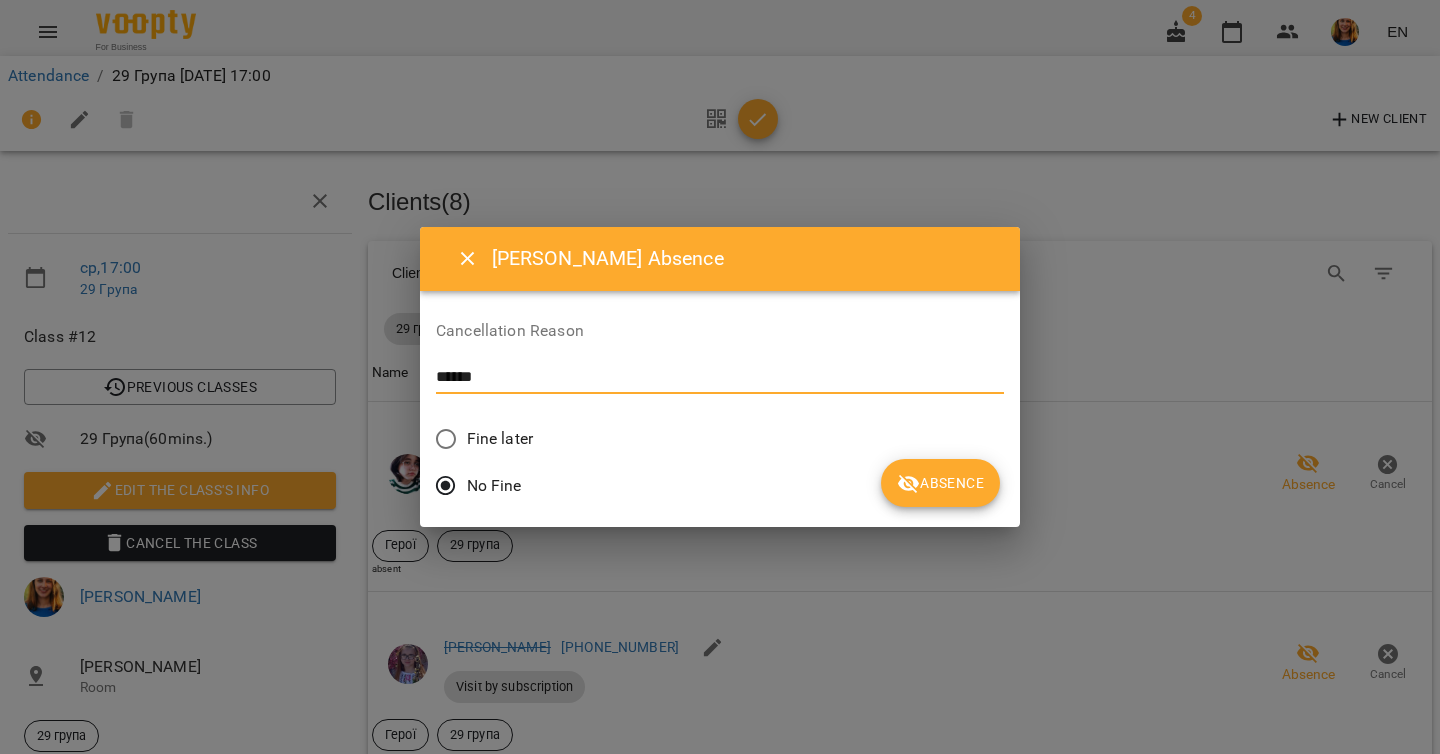 type on "******" 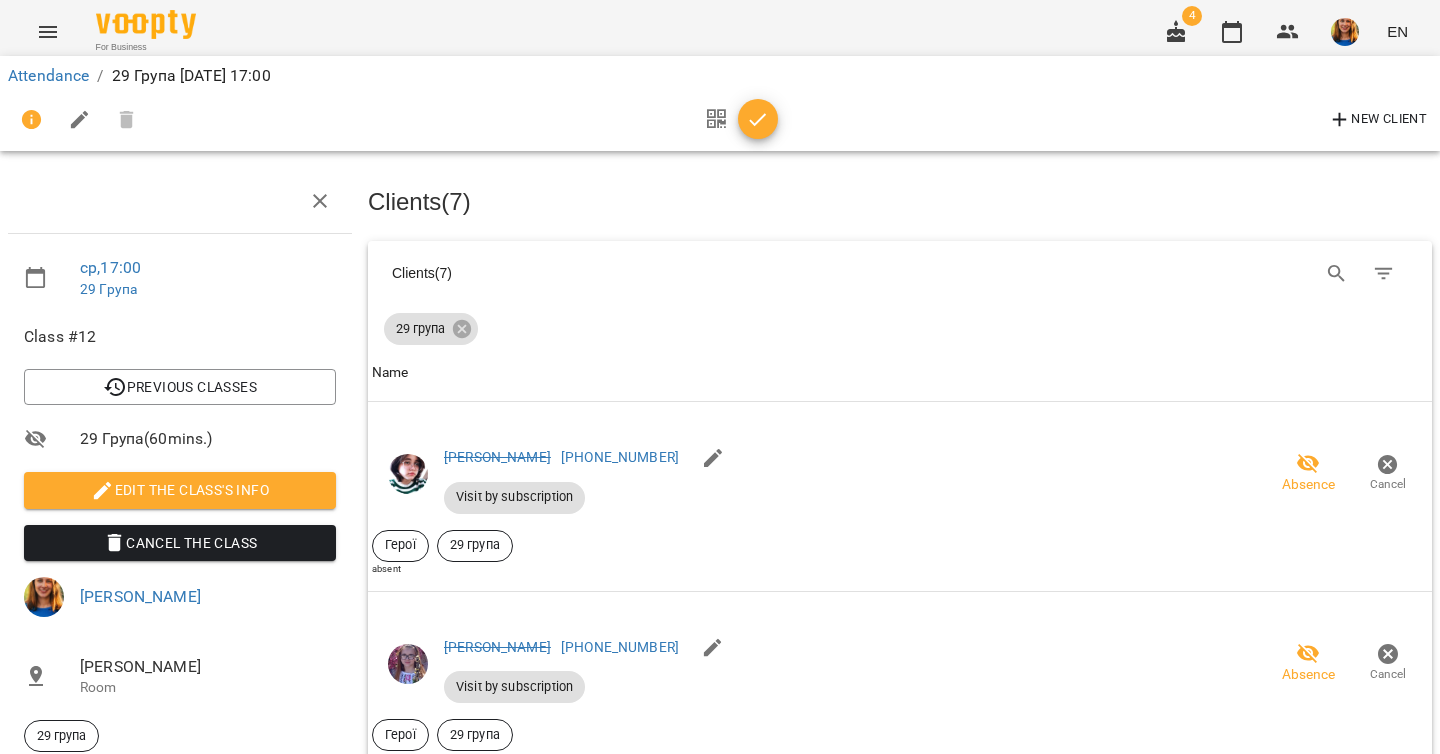 scroll, scrollTop: 601, scrollLeft: 0, axis: vertical 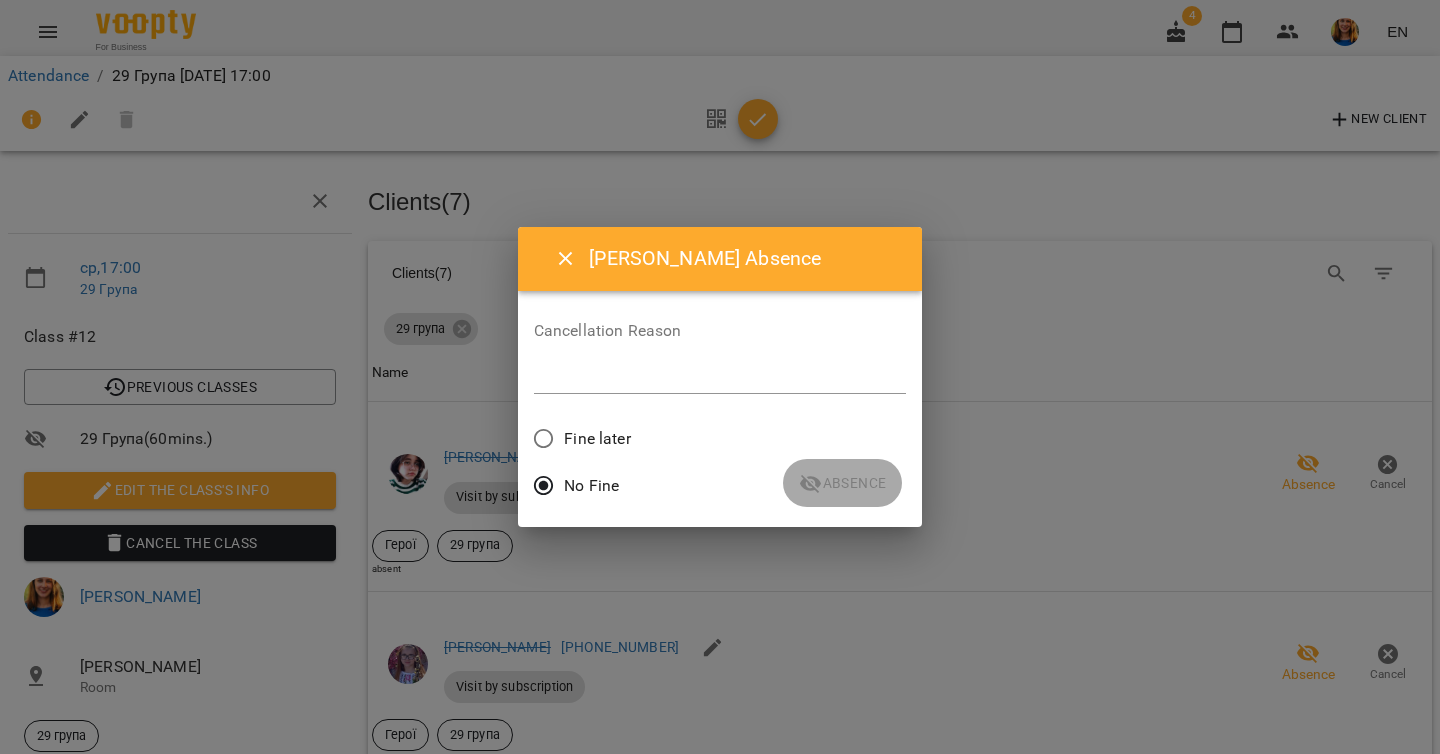 click at bounding box center [720, 377] 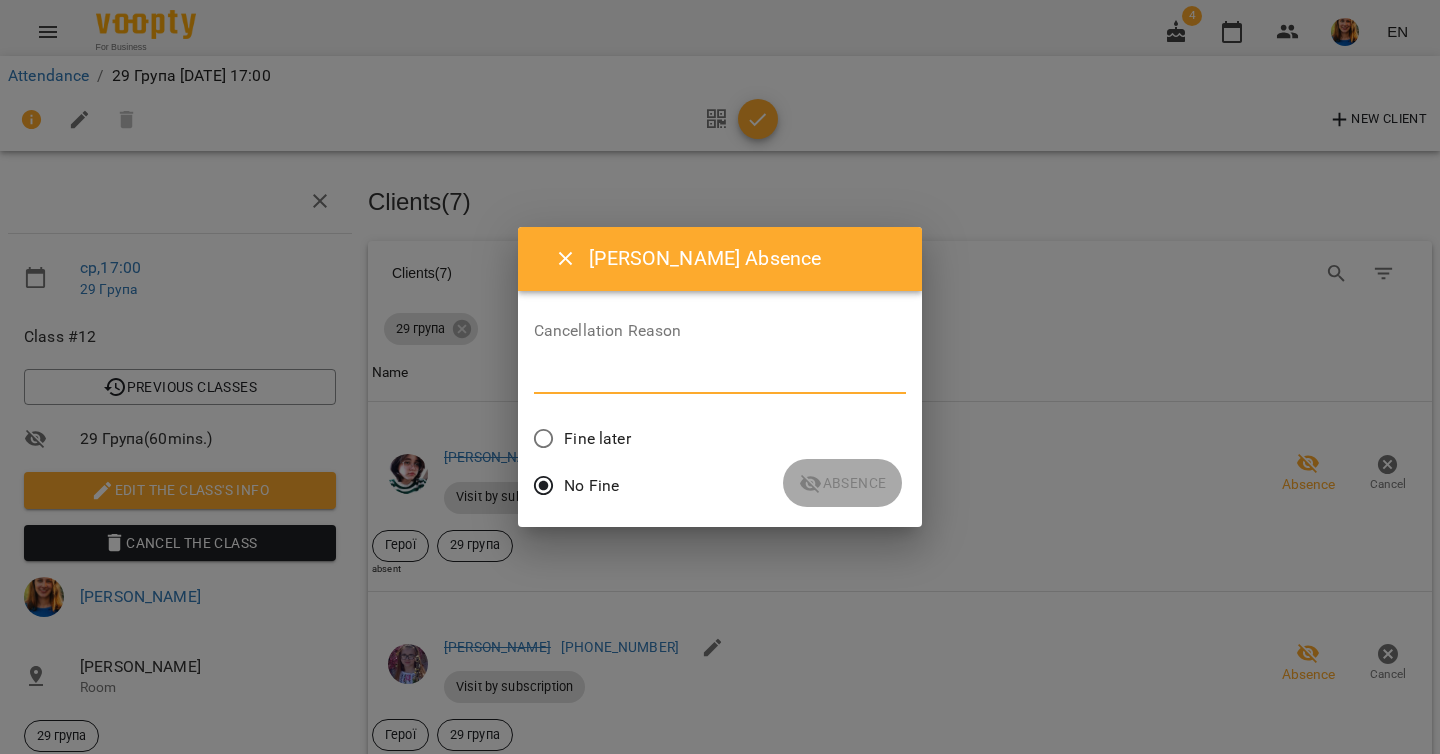 paste on "******" 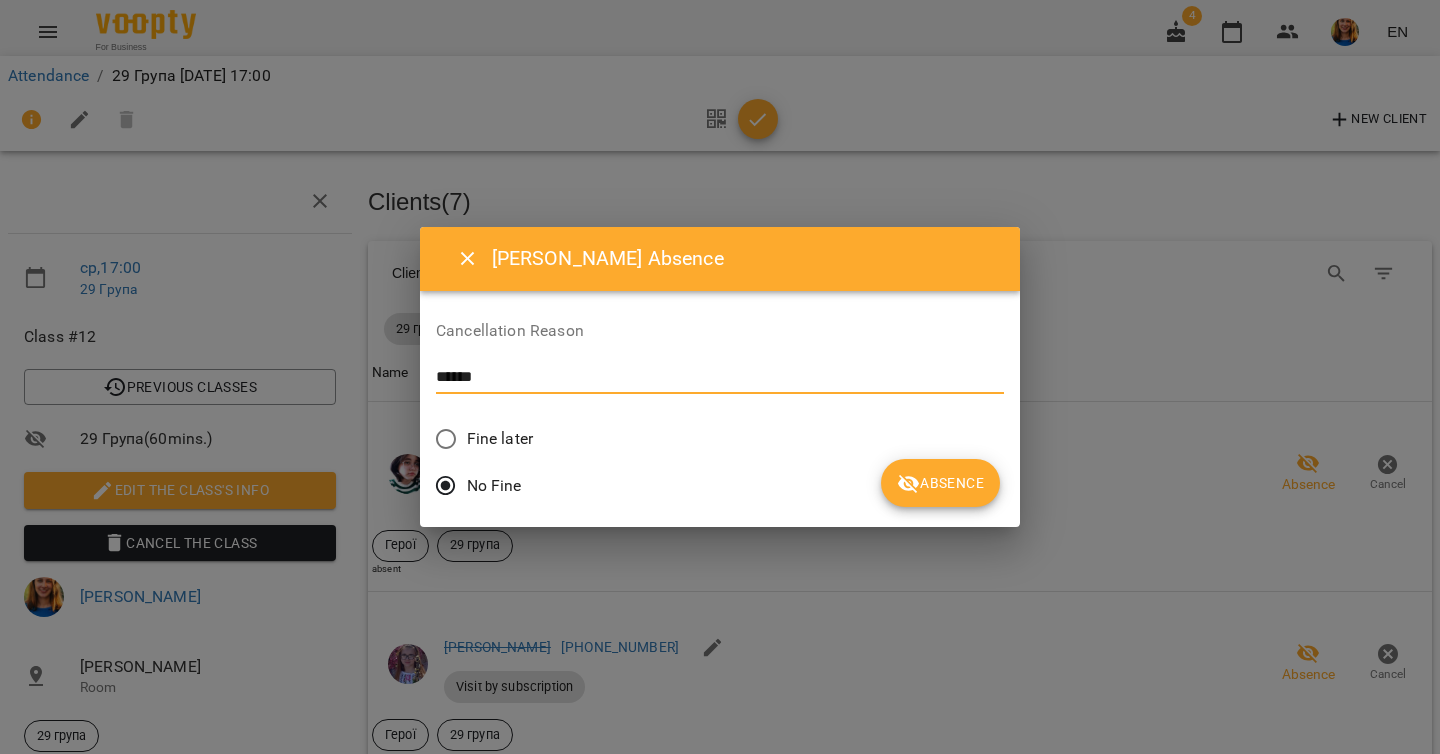 type on "******" 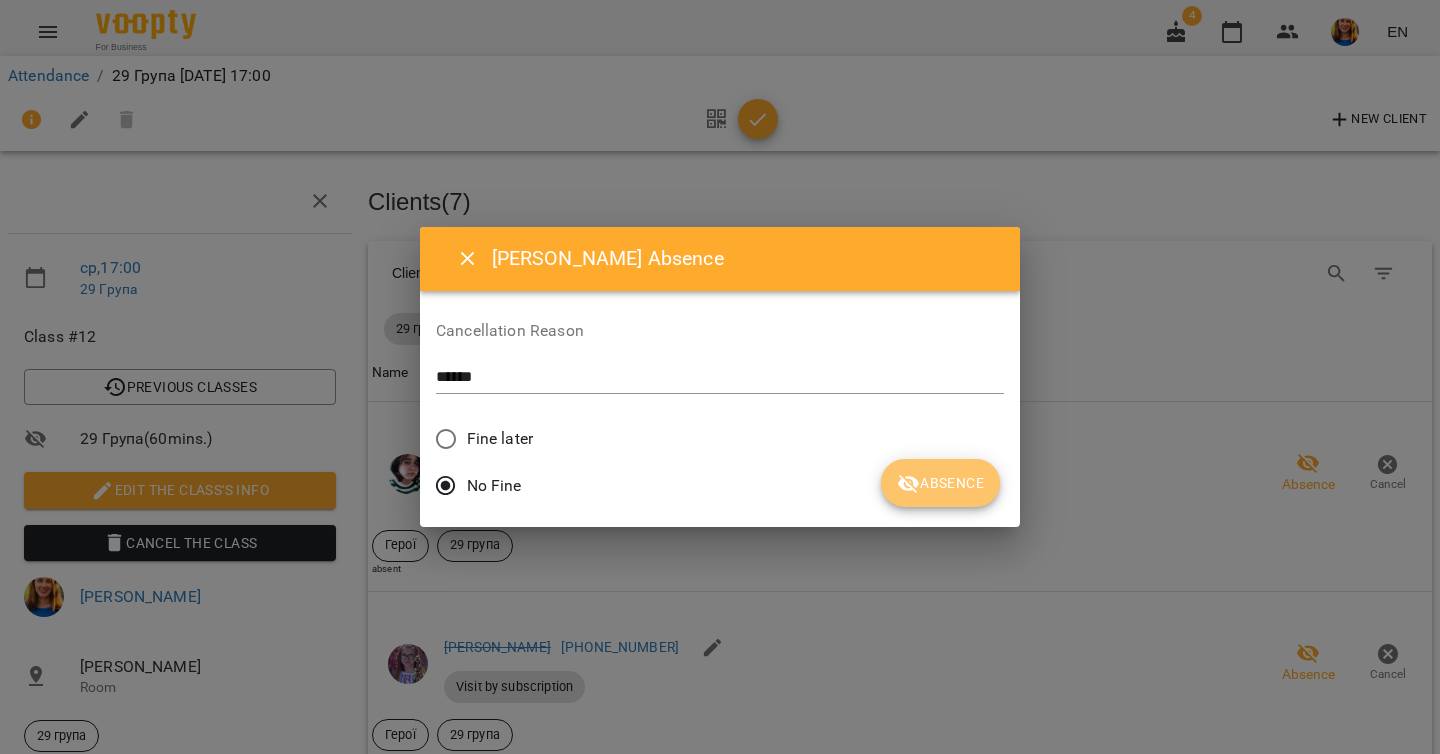 click on "Absence" at bounding box center [940, 483] 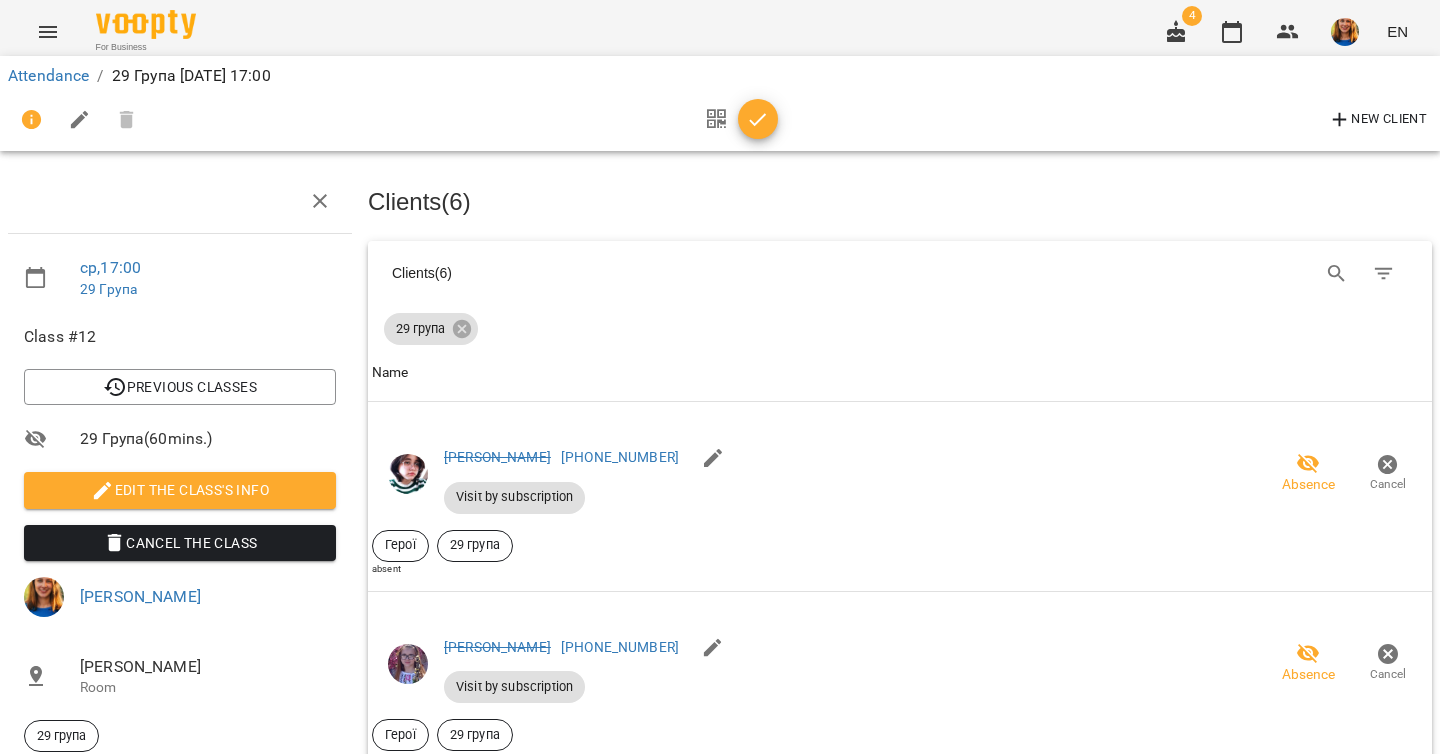 scroll, scrollTop: 902, scrollLeft: 0, axis: vertical 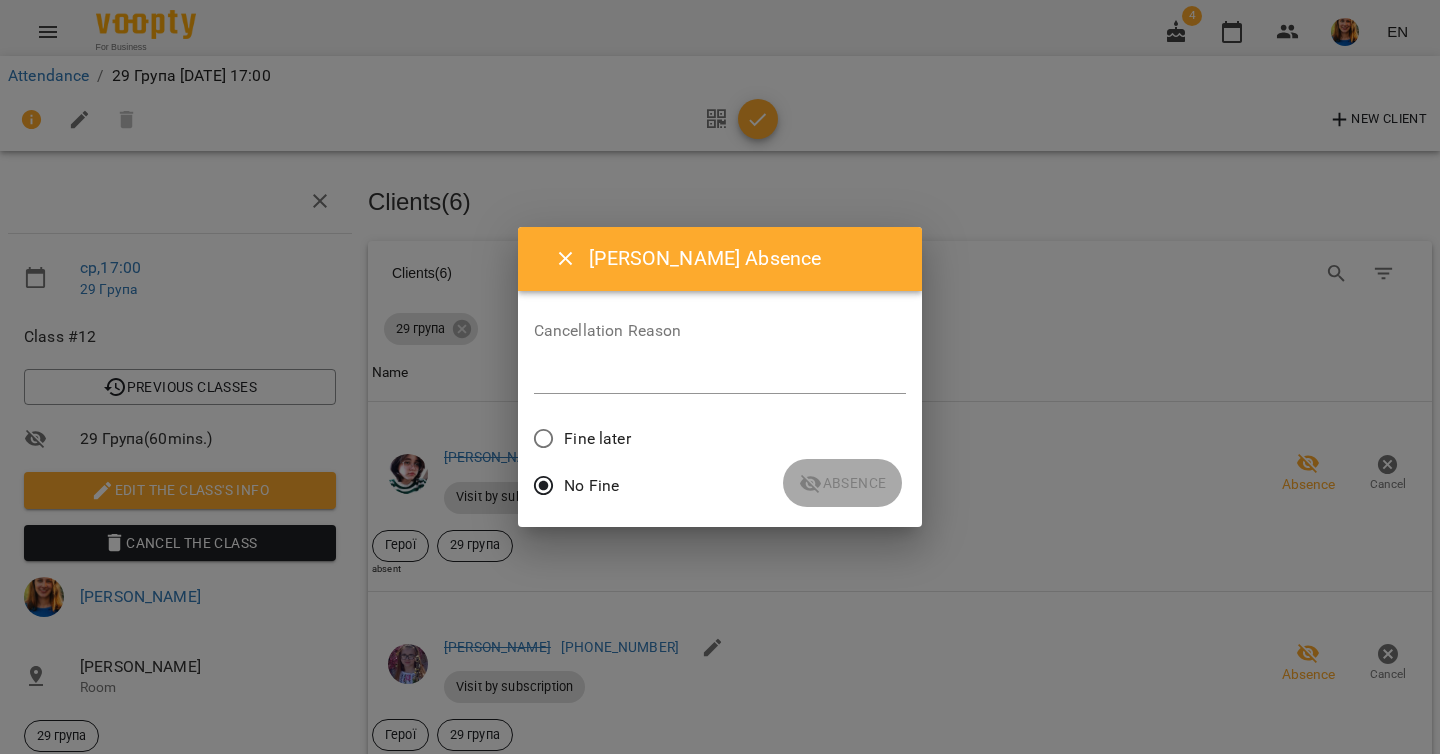 click on "*" at bounding box center (720, 378) 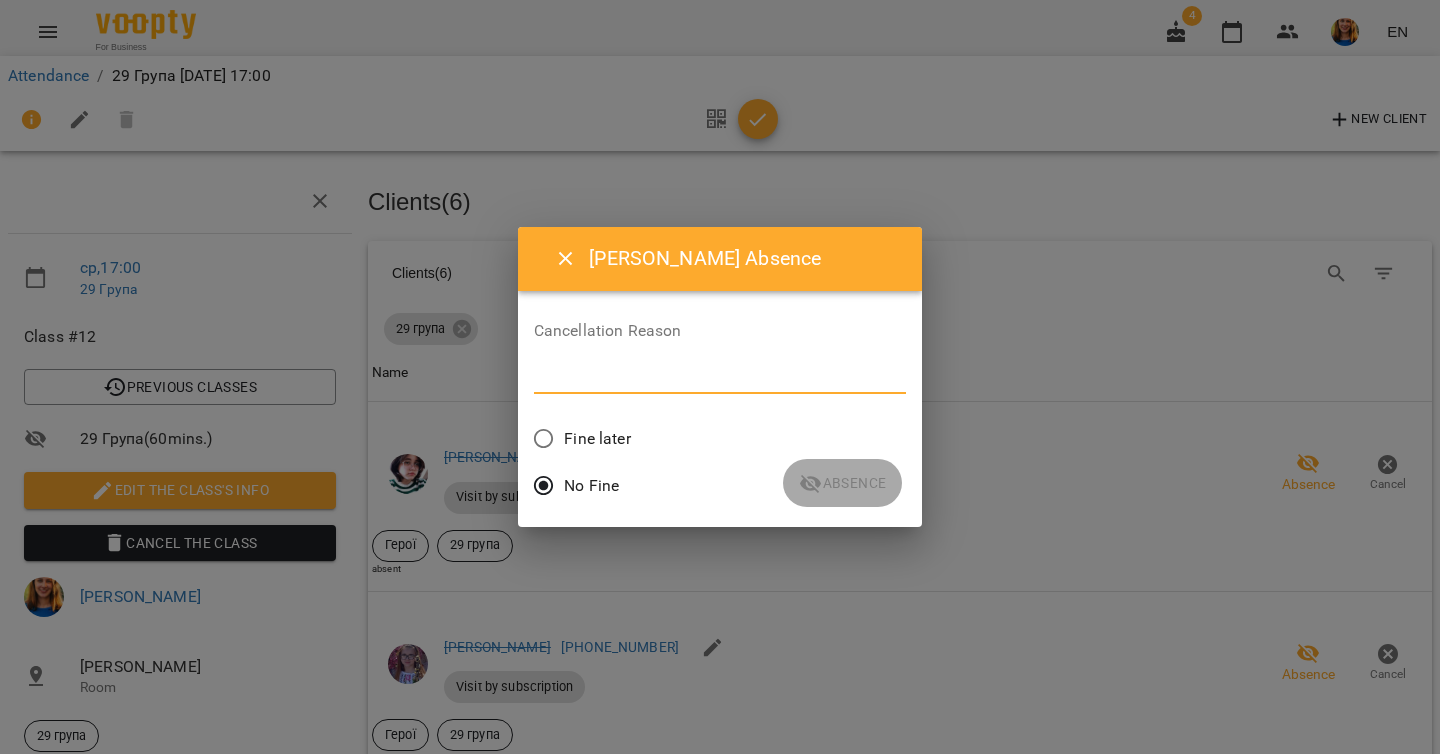 paste on "******" 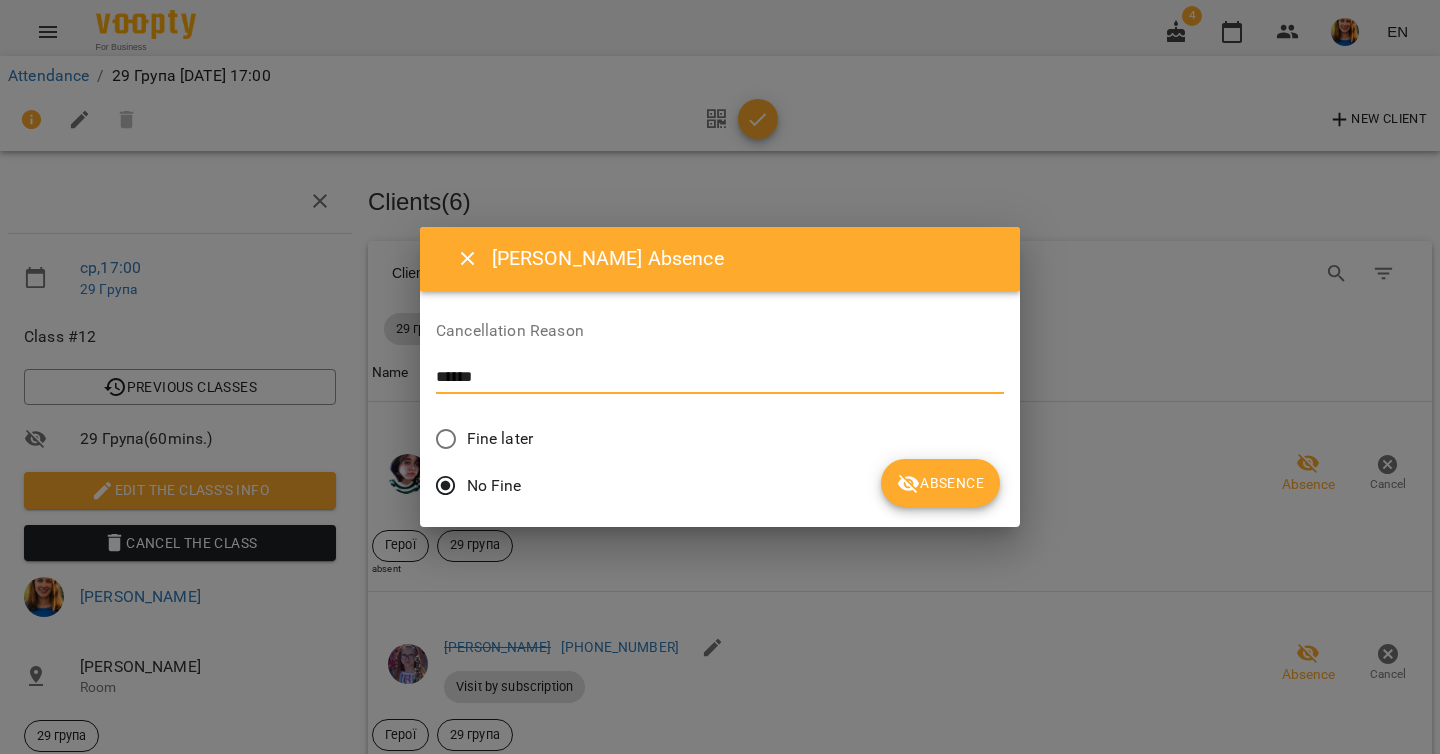 type on "******" 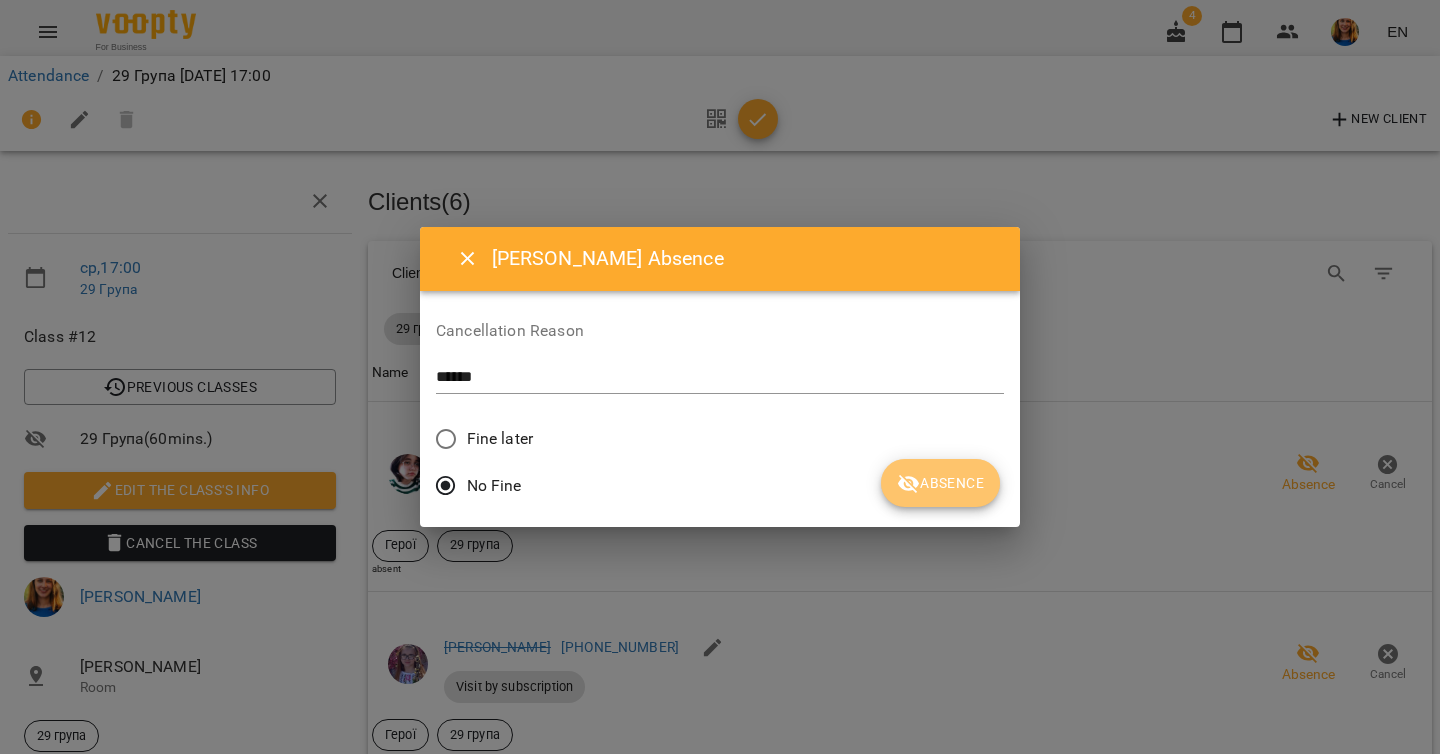 click on "Absence" at bounding box center [940, 483] 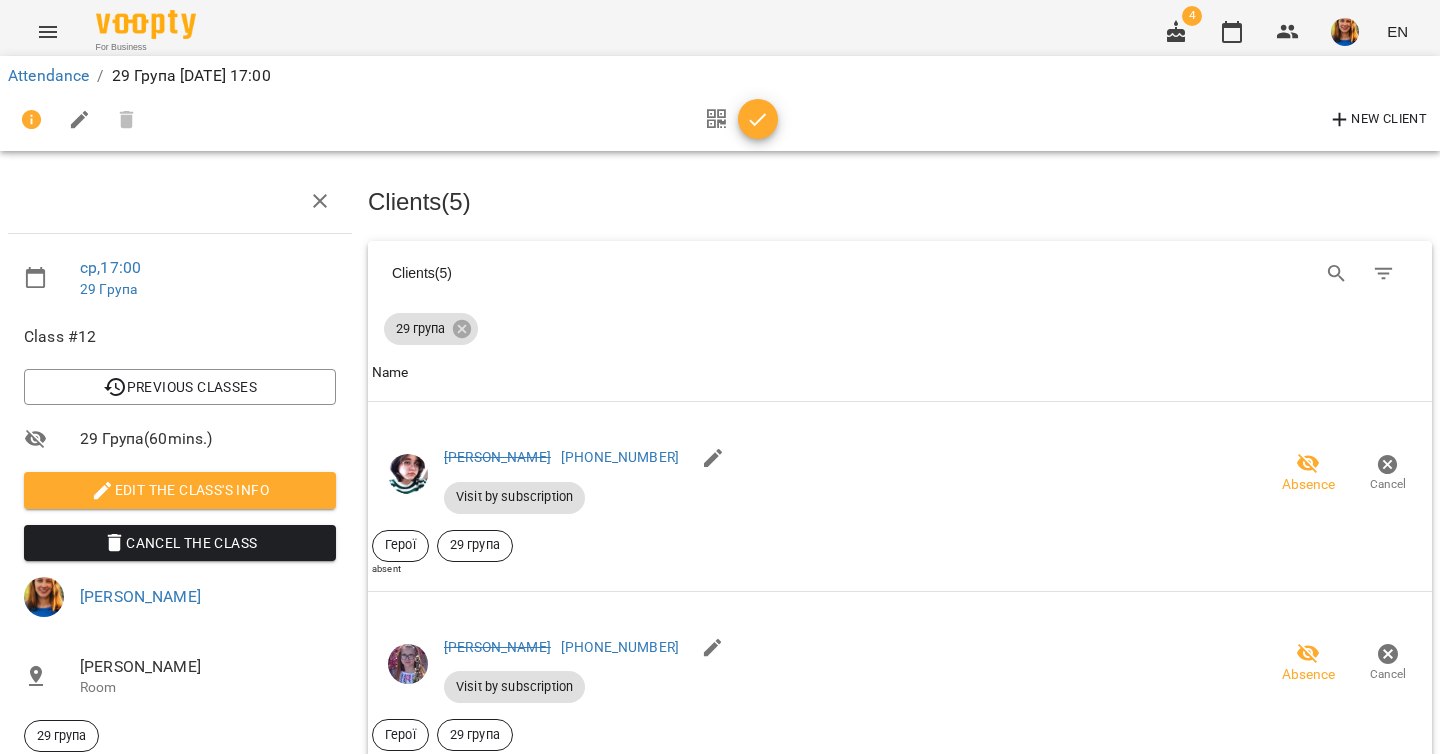scroll, scrollTop: 1254, scrollLeft: 0, axis: vertical 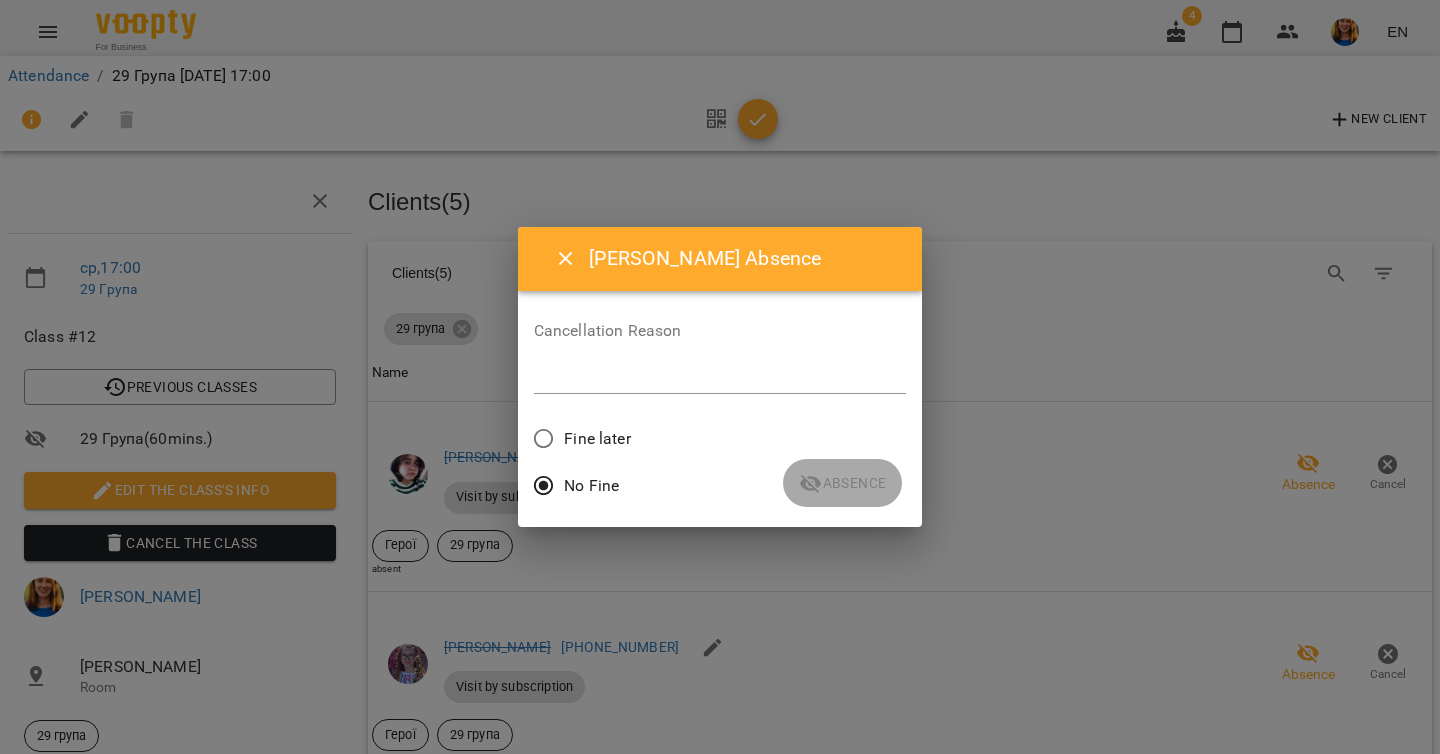 click at bounding box center (720, 377) 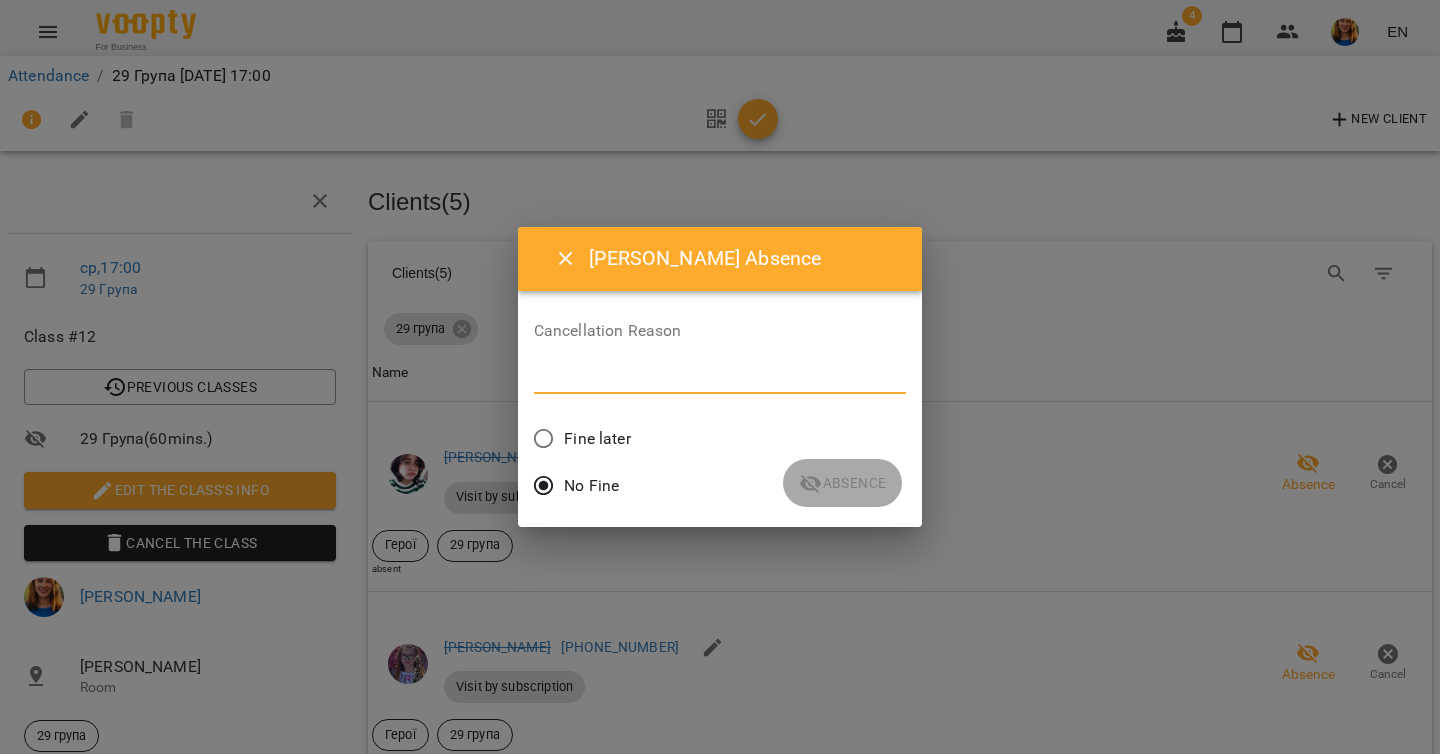 paste on "******" 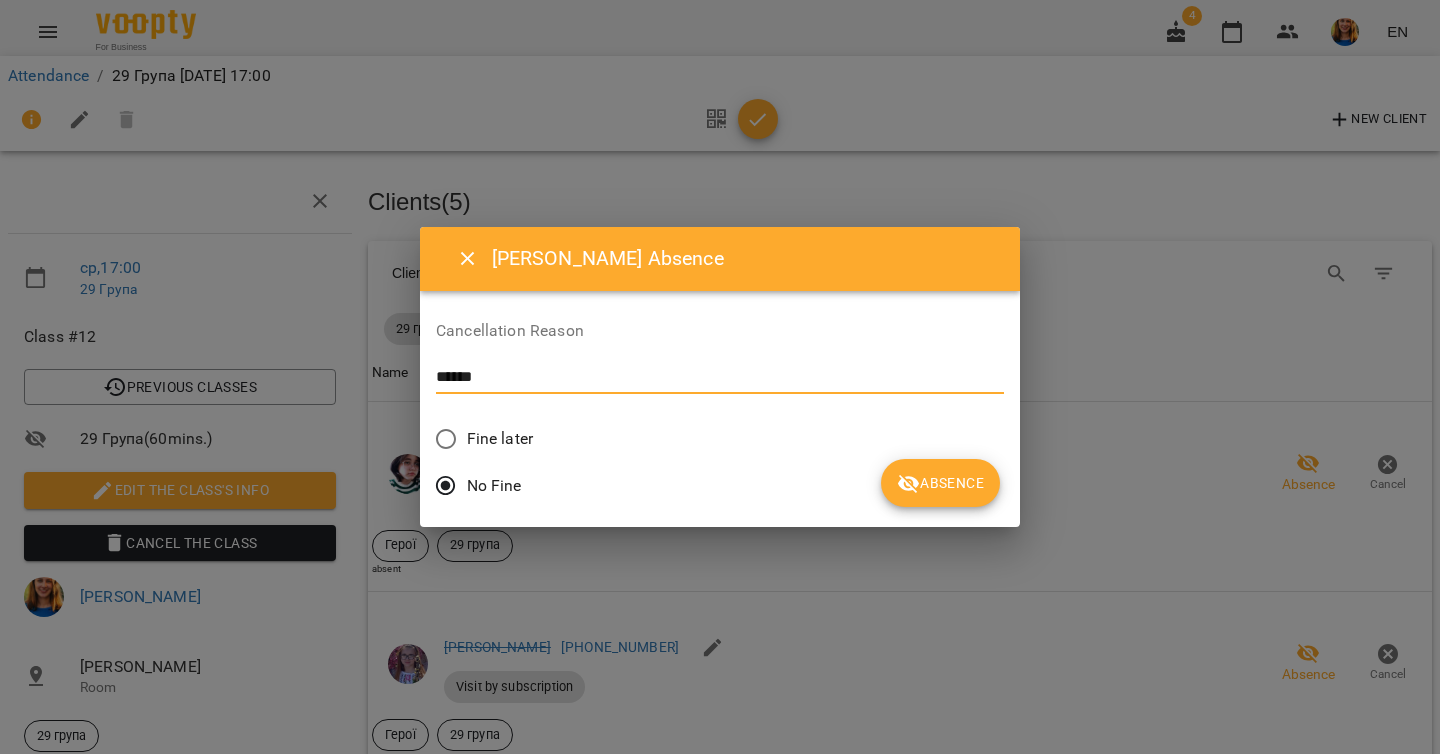 type on "******" 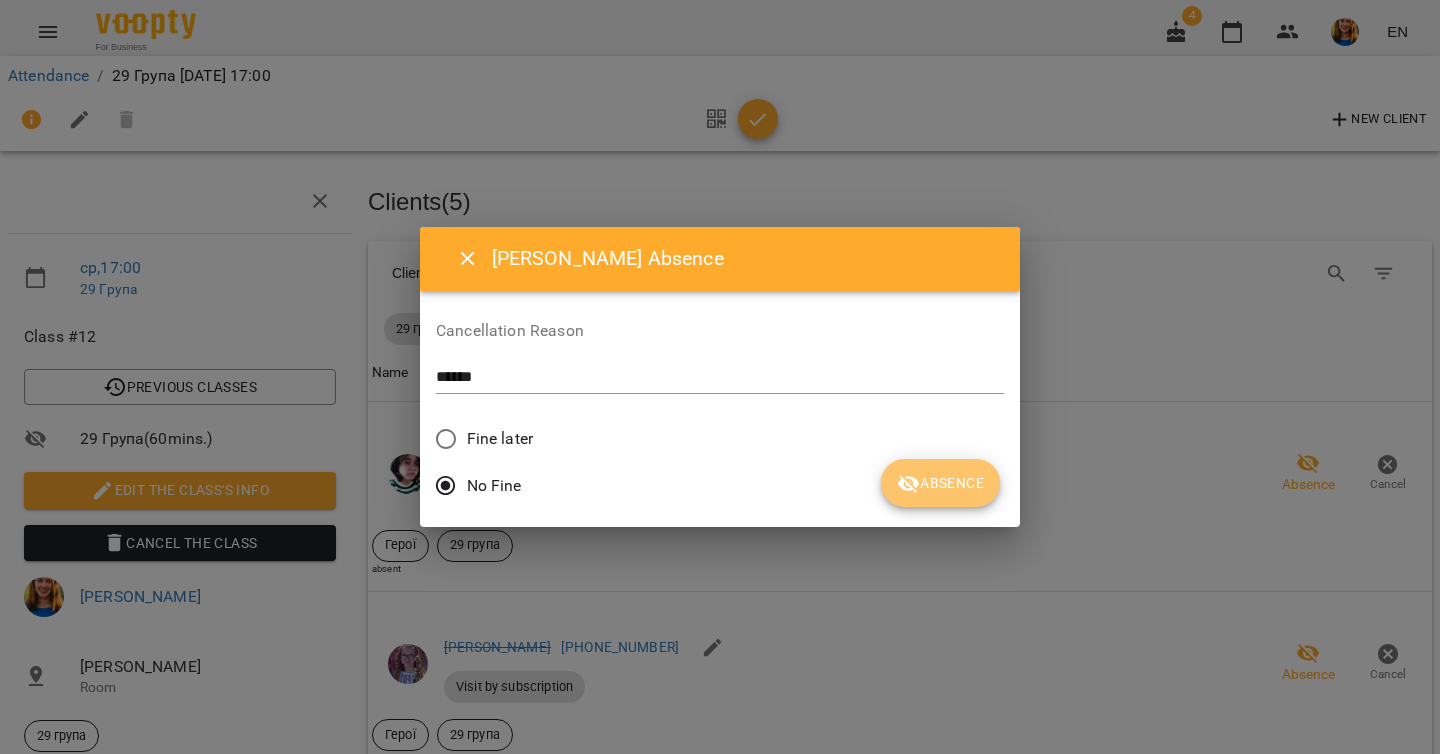 click on "Absence" at bounding box center (940, 483) 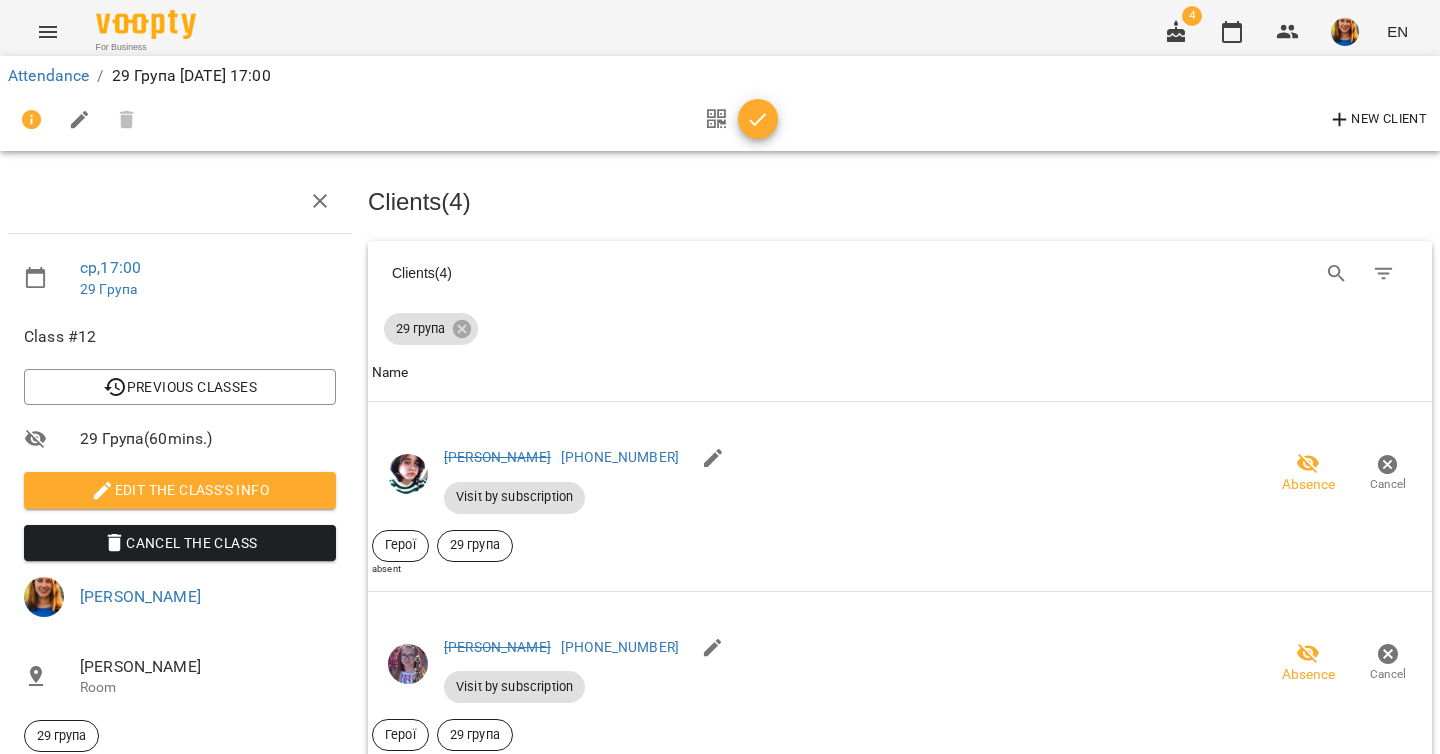 scroll, scrollTop: 1583, scrollLeft: 0, axis: vertical 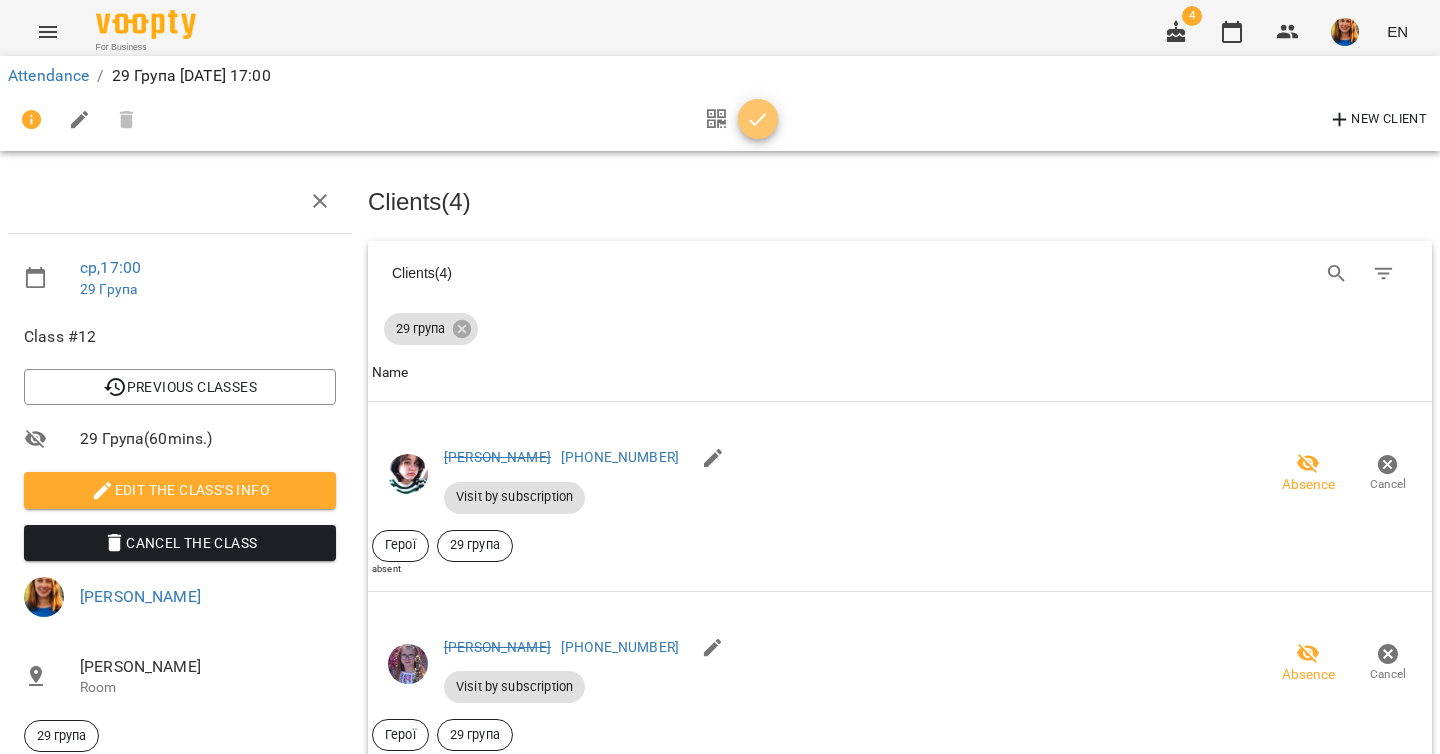 click 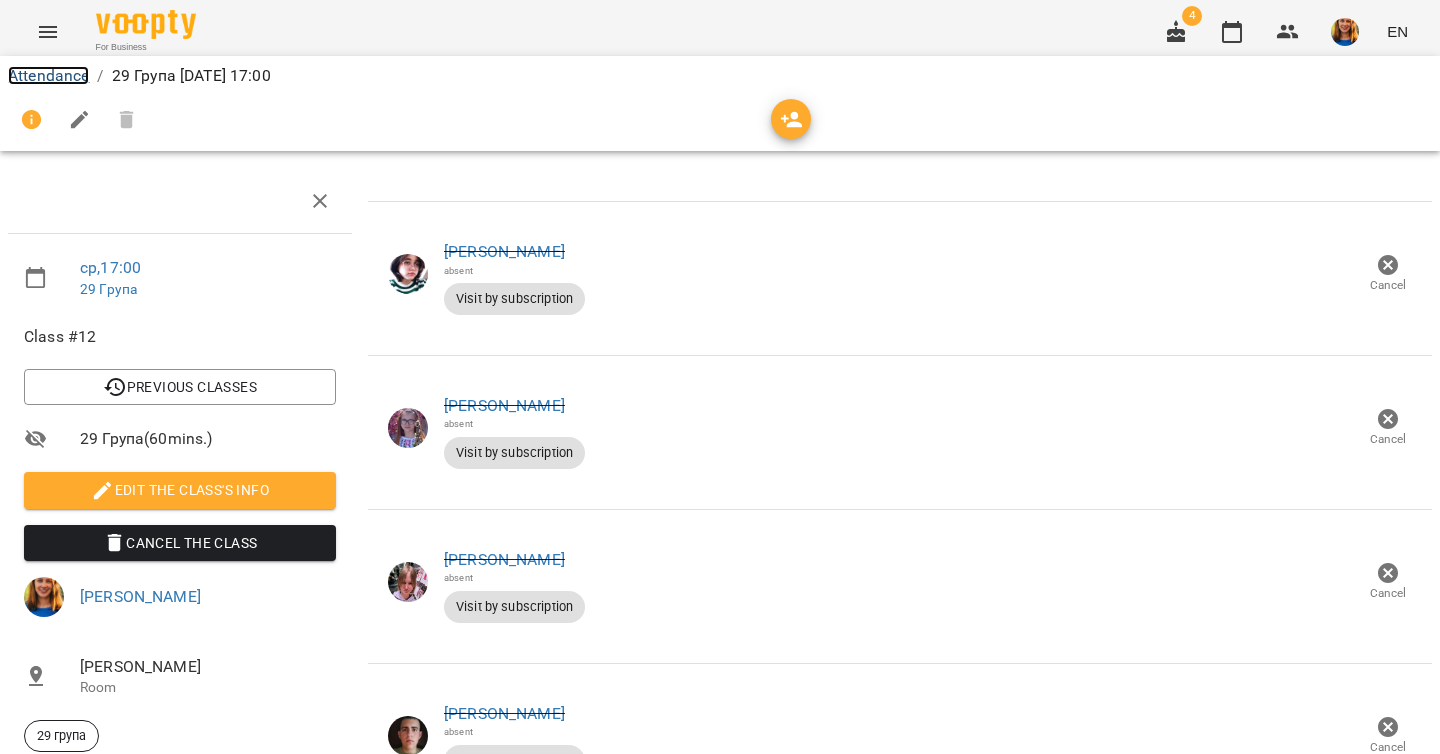 click on "Attendance" at bounding box center [48, 75] 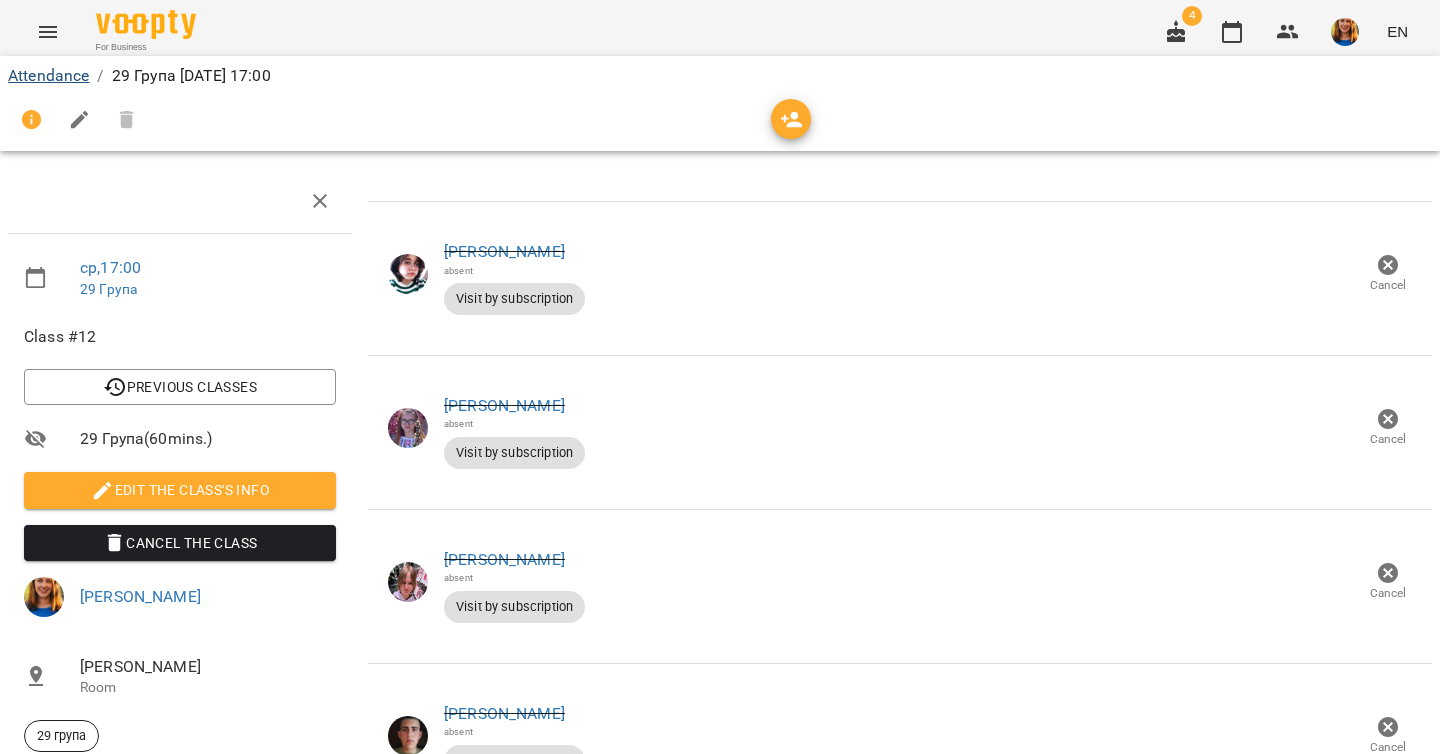 scroll, scrollTop: 0, scrollLeft: 0, axis: both 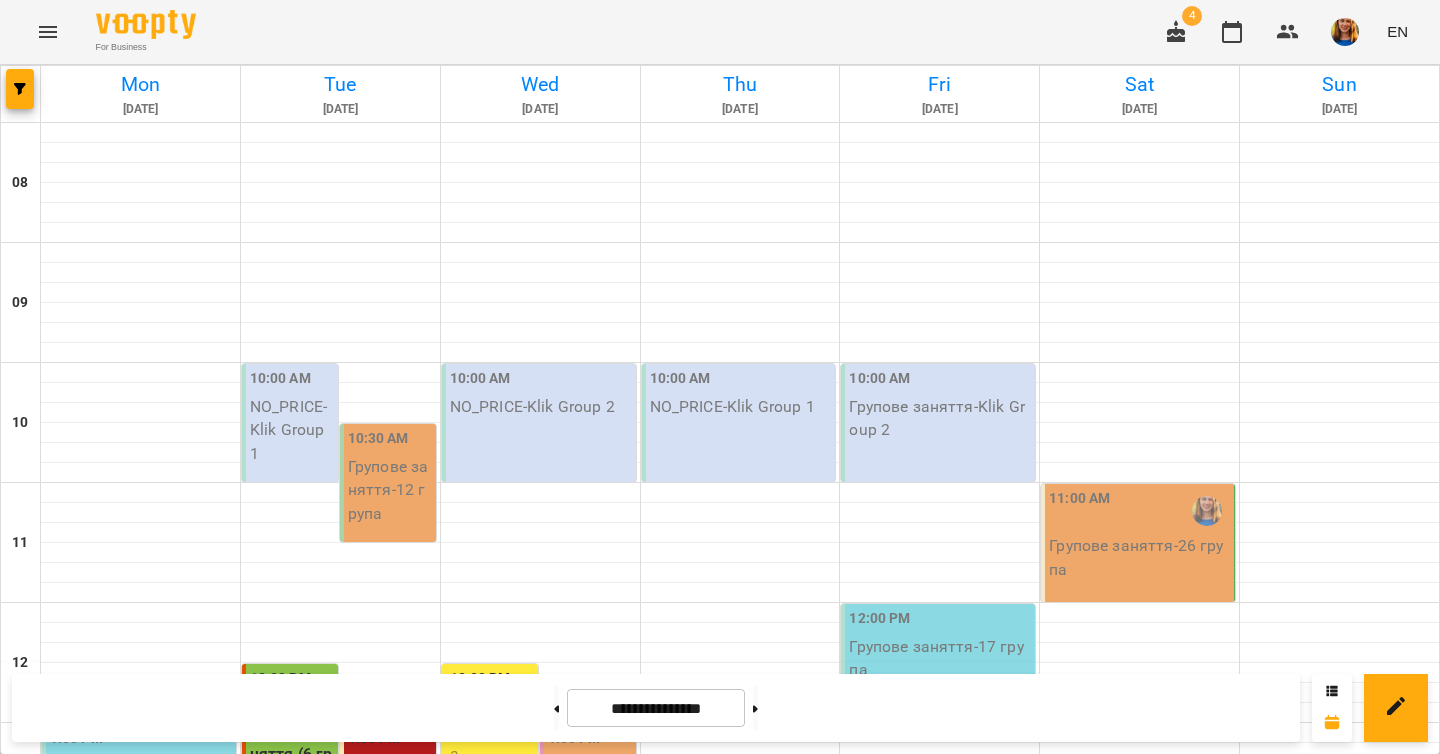 click 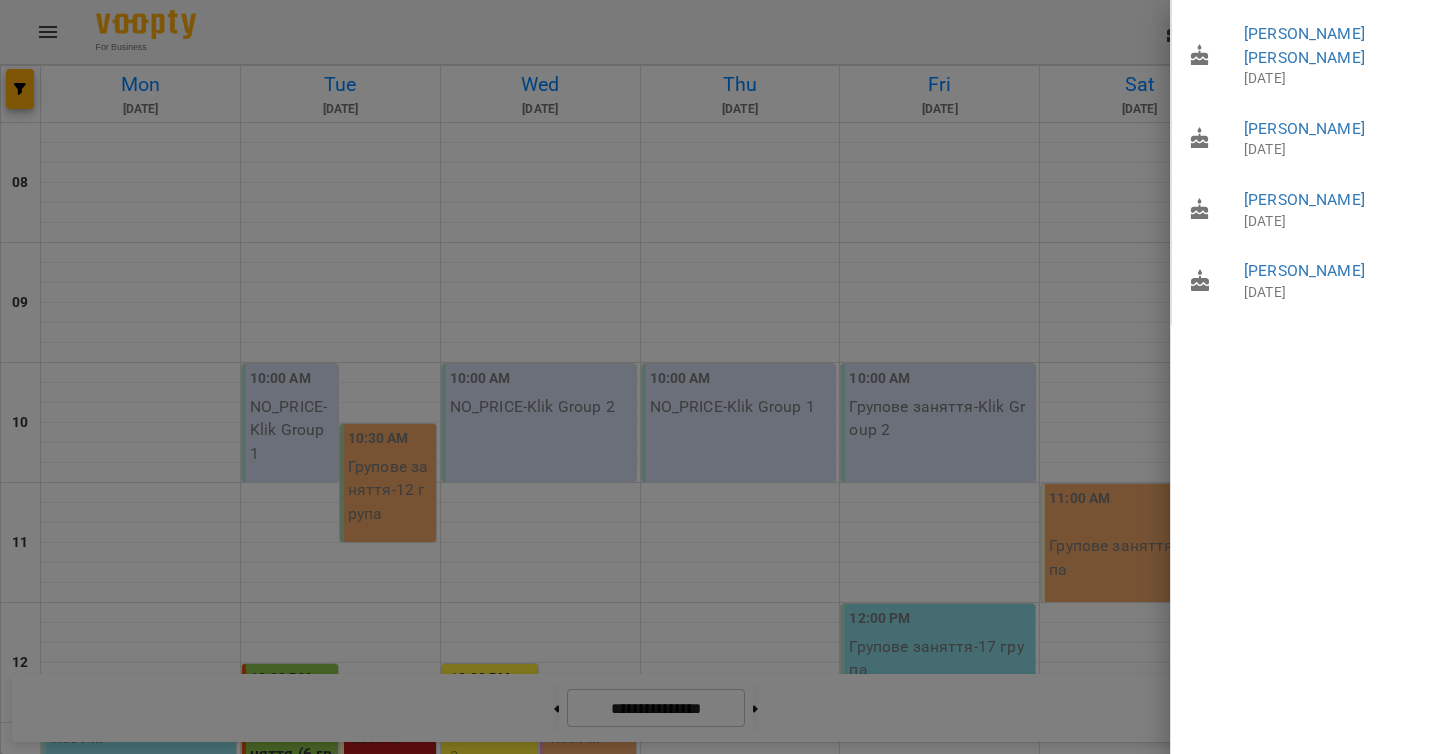 click at bounding box center [720, 377] 